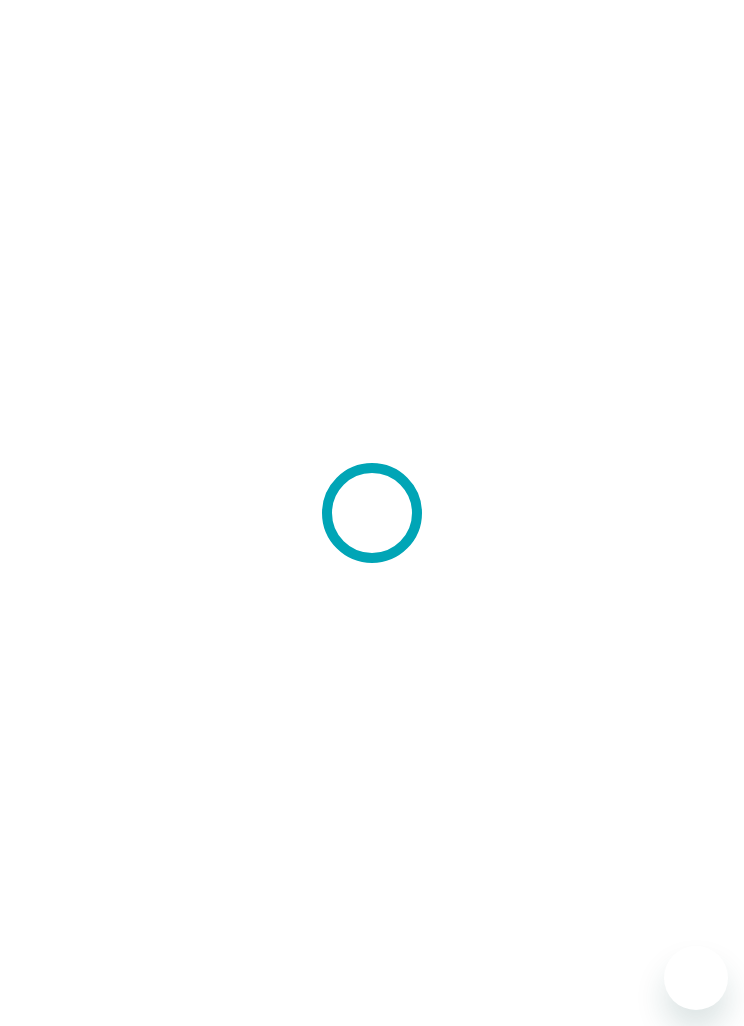scroll, scrollTop: 0, scrollLeft: 0, axis: both 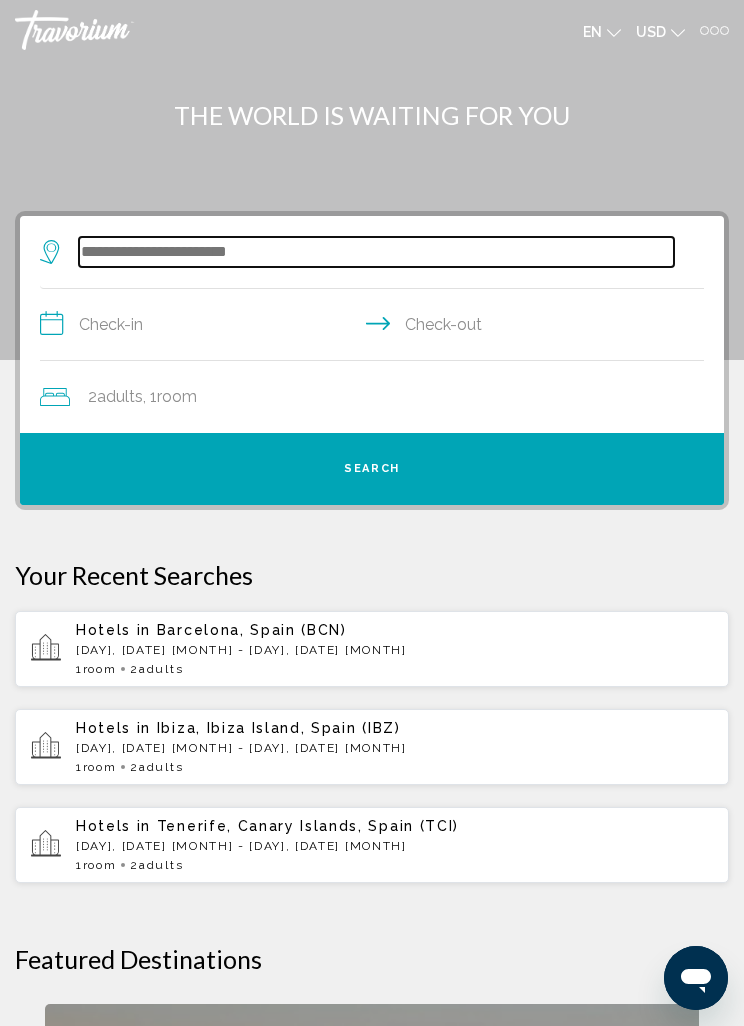click at bounding box center (376, 252) 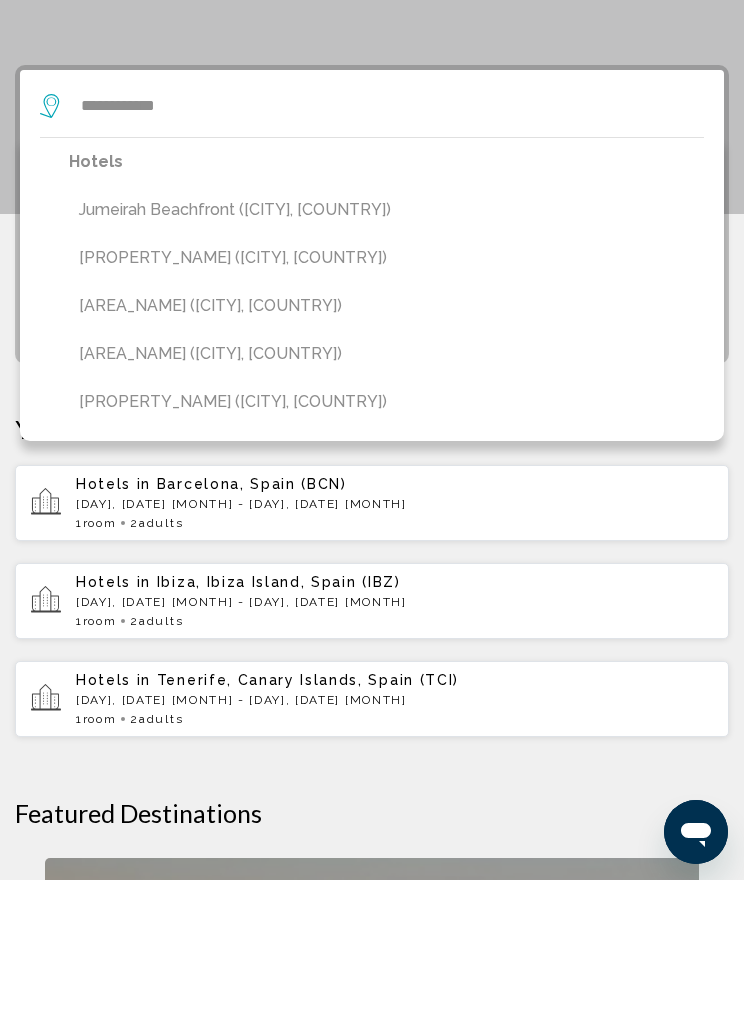 click on "Jumeirah Beach Hotel Dubai (Dubai, AE)" at bounding box center [386, 404] 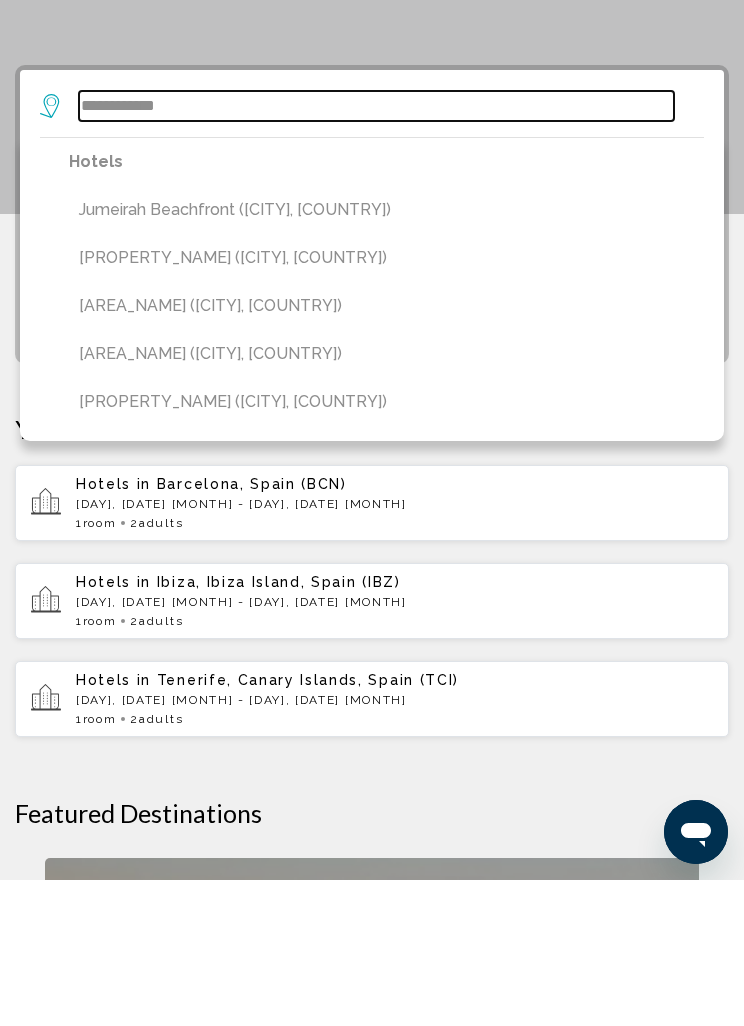 type on "**********" 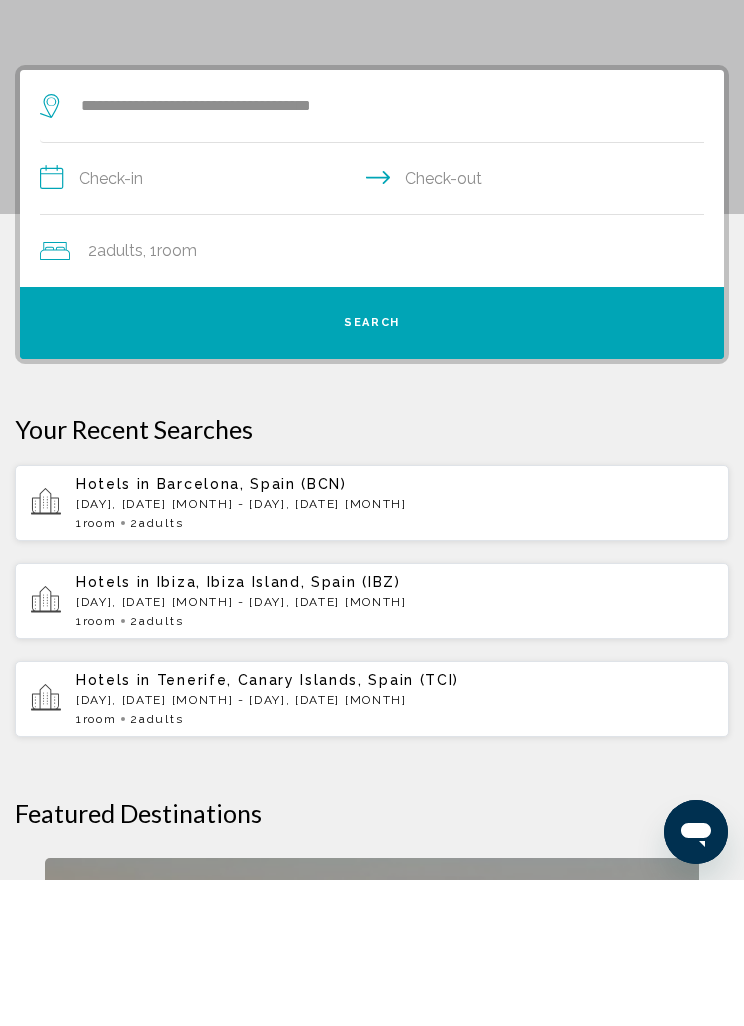 click on "**********" at bounding box center (376, 327) 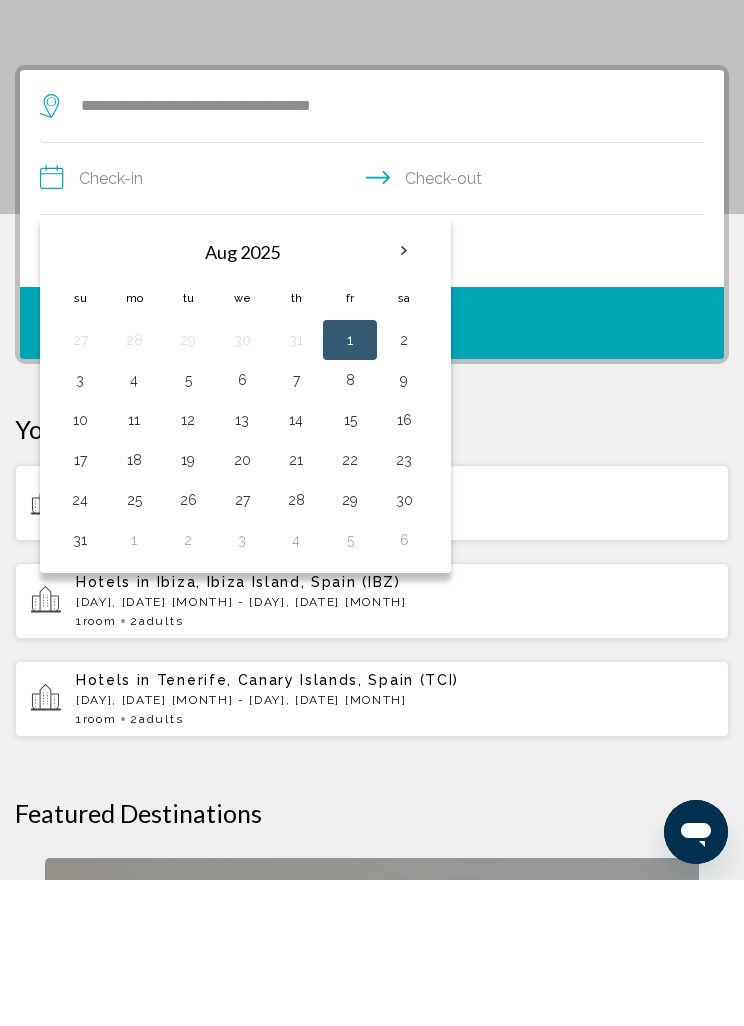 scroll, scrollTop: 146, scrollLeft: 0, axis: vertical 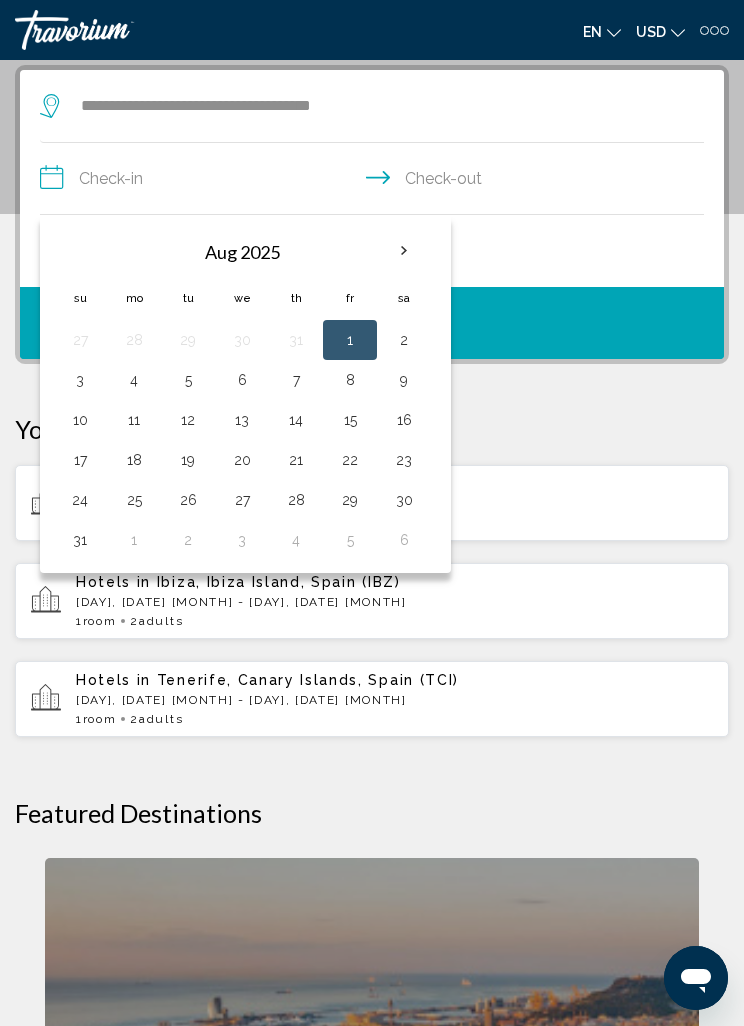 click at bounding box center [404, 251] 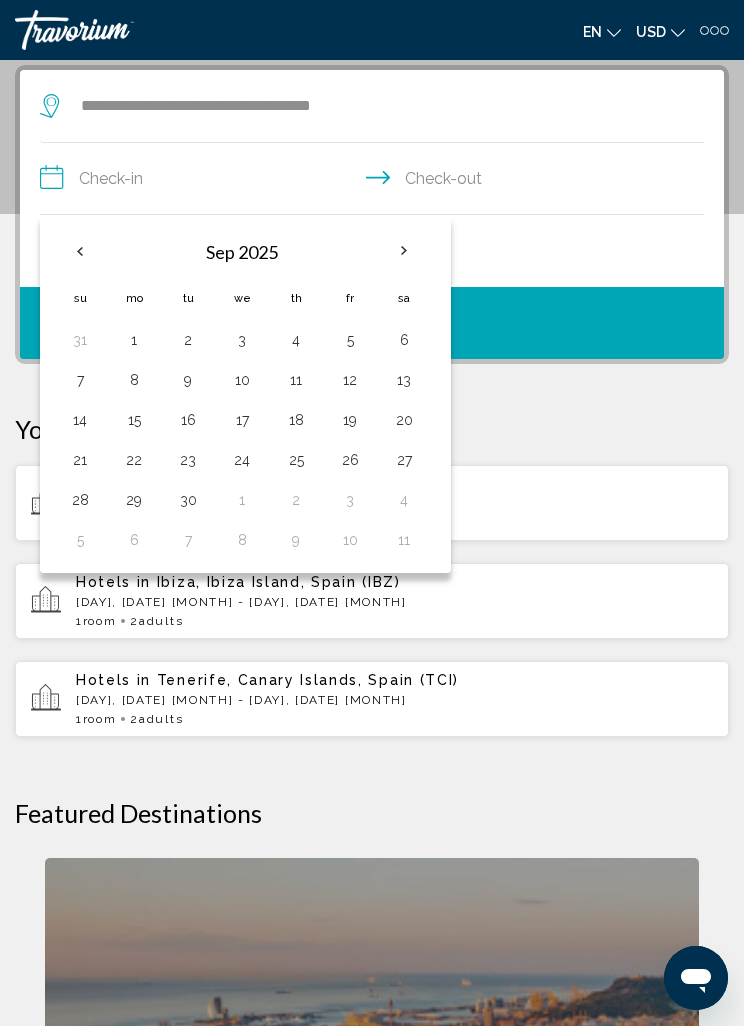 click at bounding box center [404, 251] 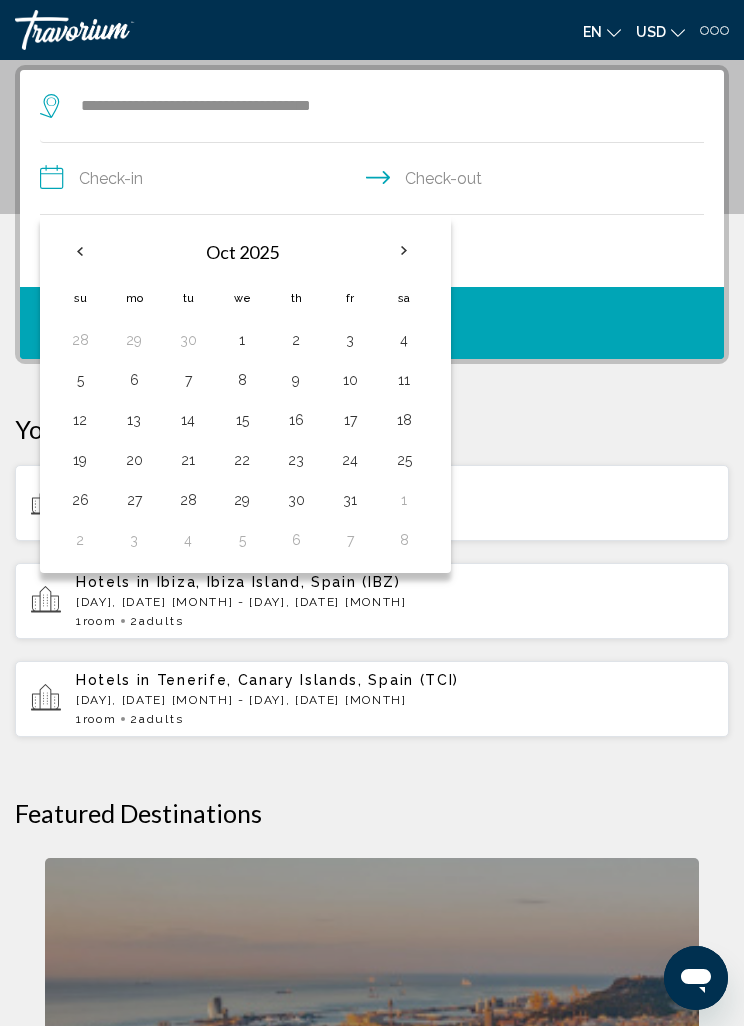 click at bounding box center (404, 251) 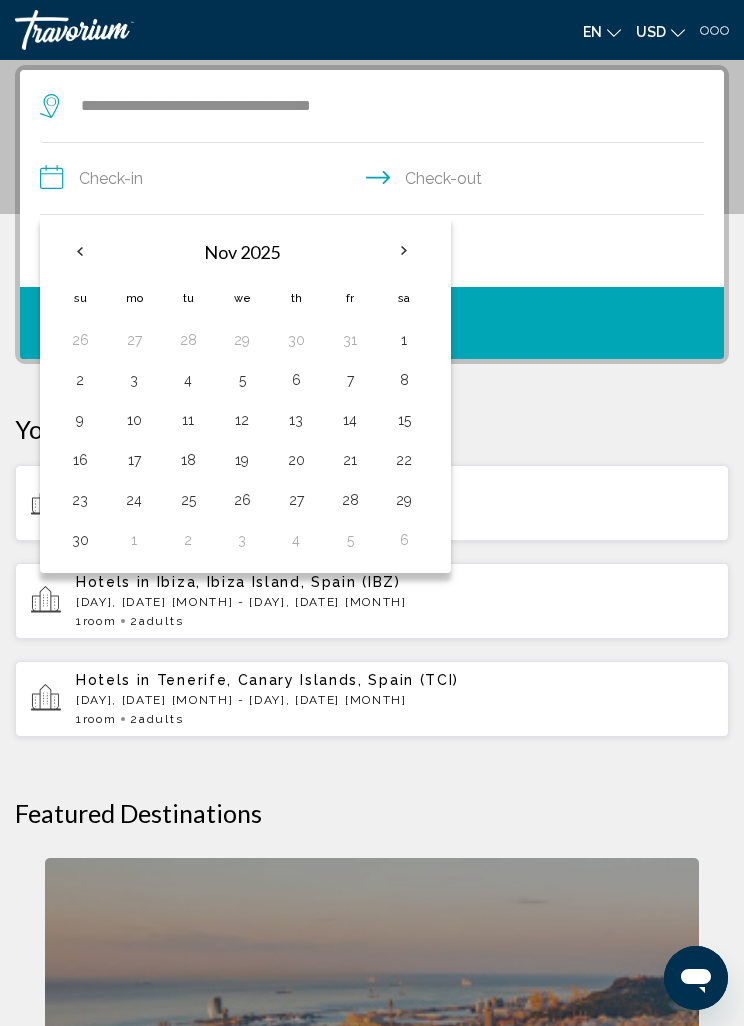 click at bounding box center (404, 251) 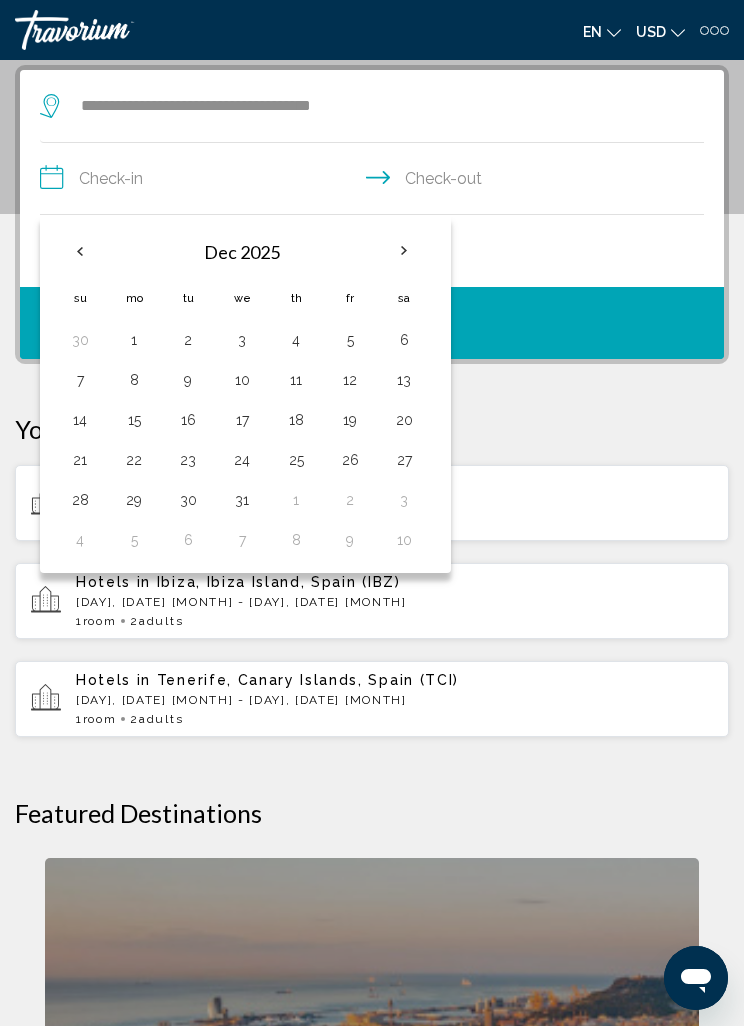 click at bounding box center (404, 251) 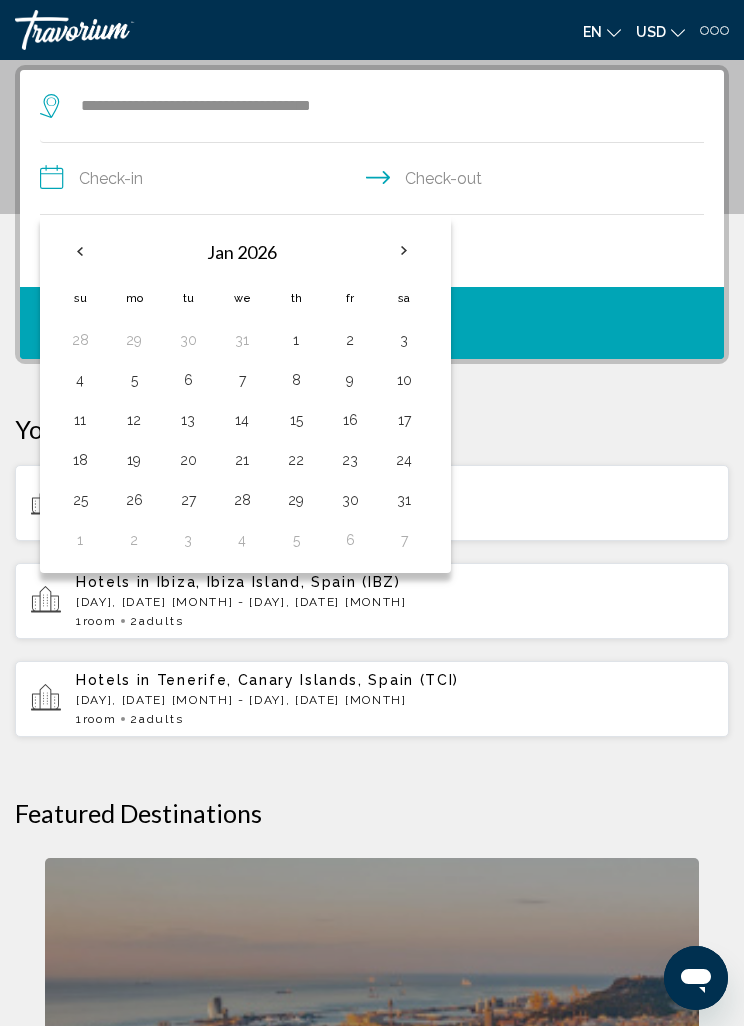 click at bounding box center (404, 251) 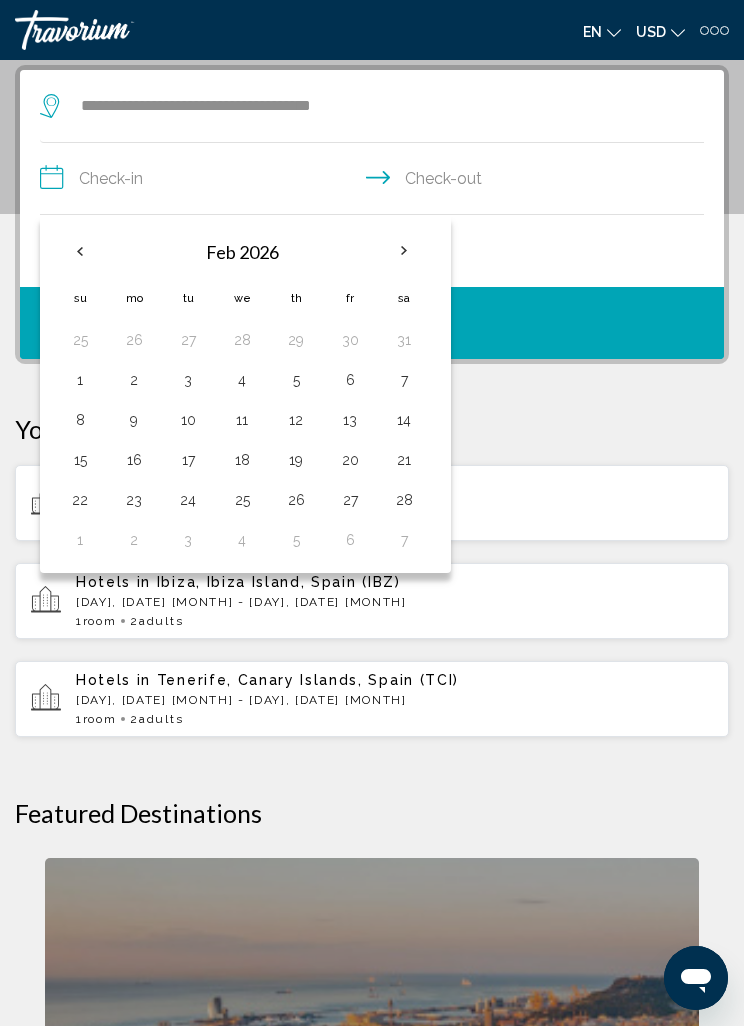 click at bounding box center (404, 251) 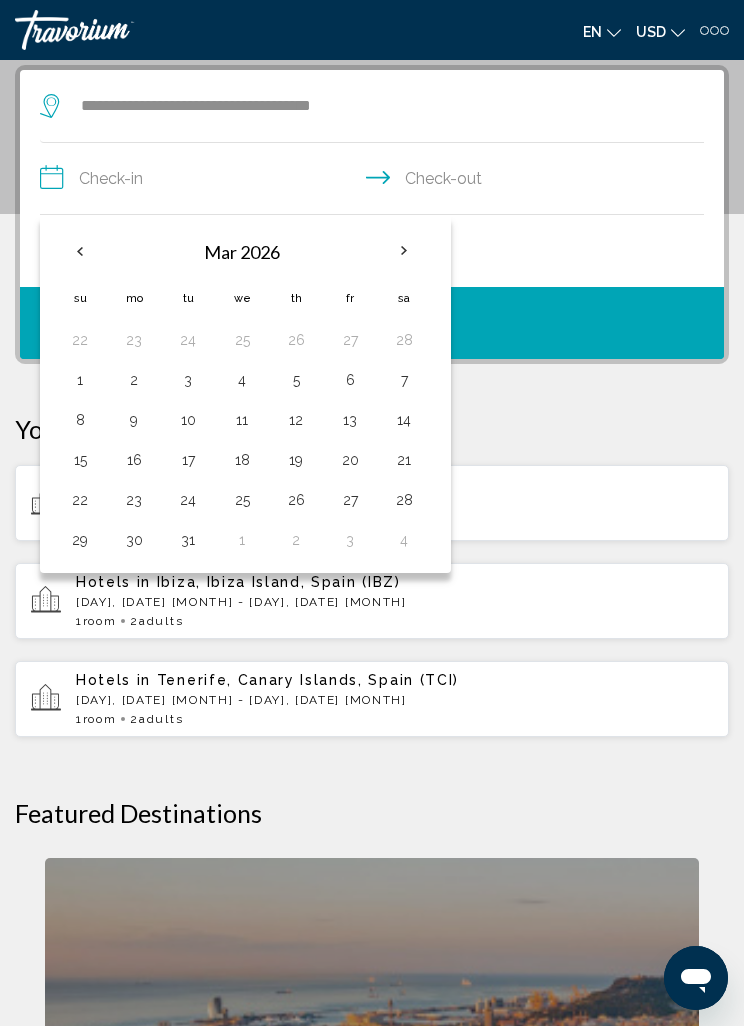 click on "9" at bounding box center (134, 420) 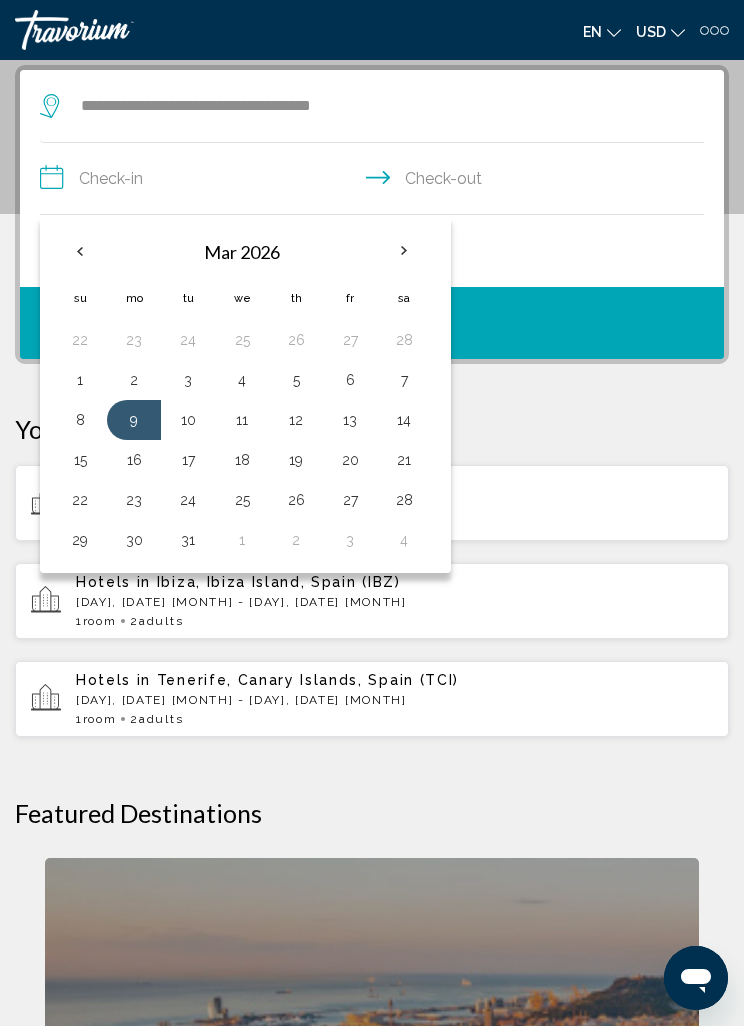 click on "16" at bounding box center (134, 460) 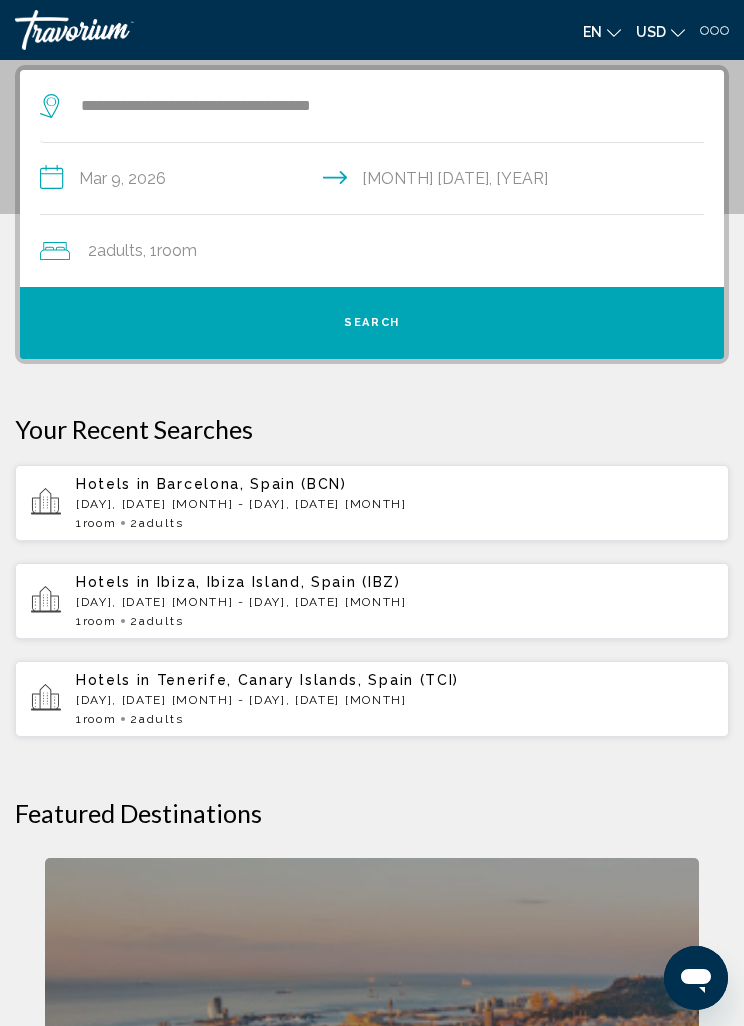 click on "Search" at bounding box center [372, 323] 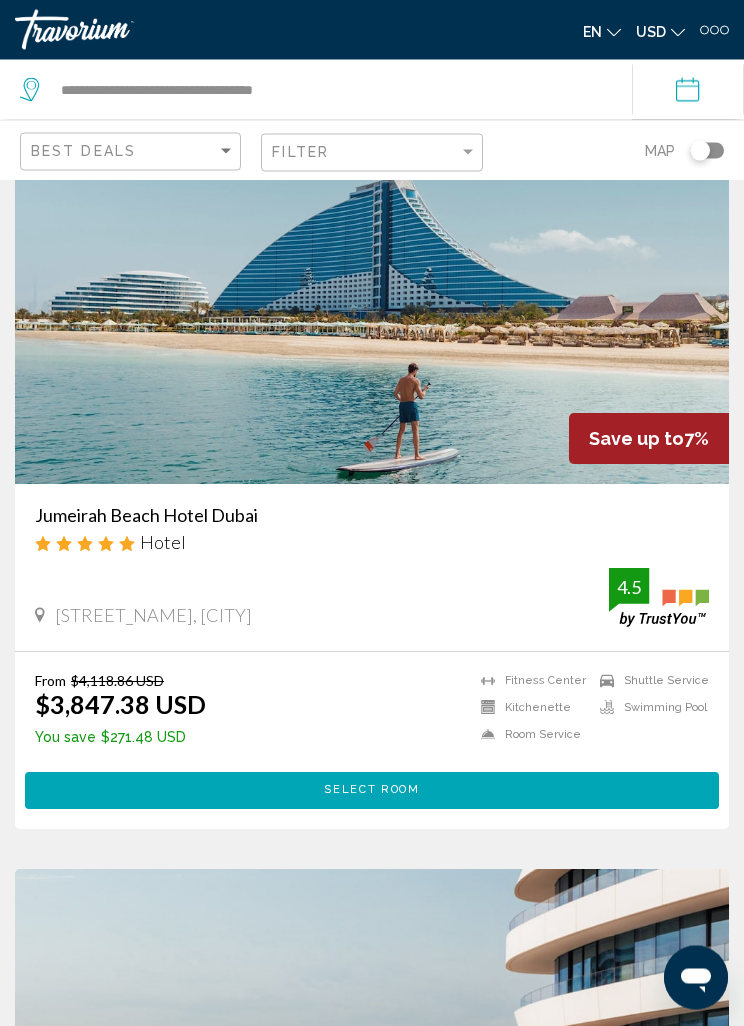 scroll, scrollTop: 77, scrollLeft: 0, axis: vertical 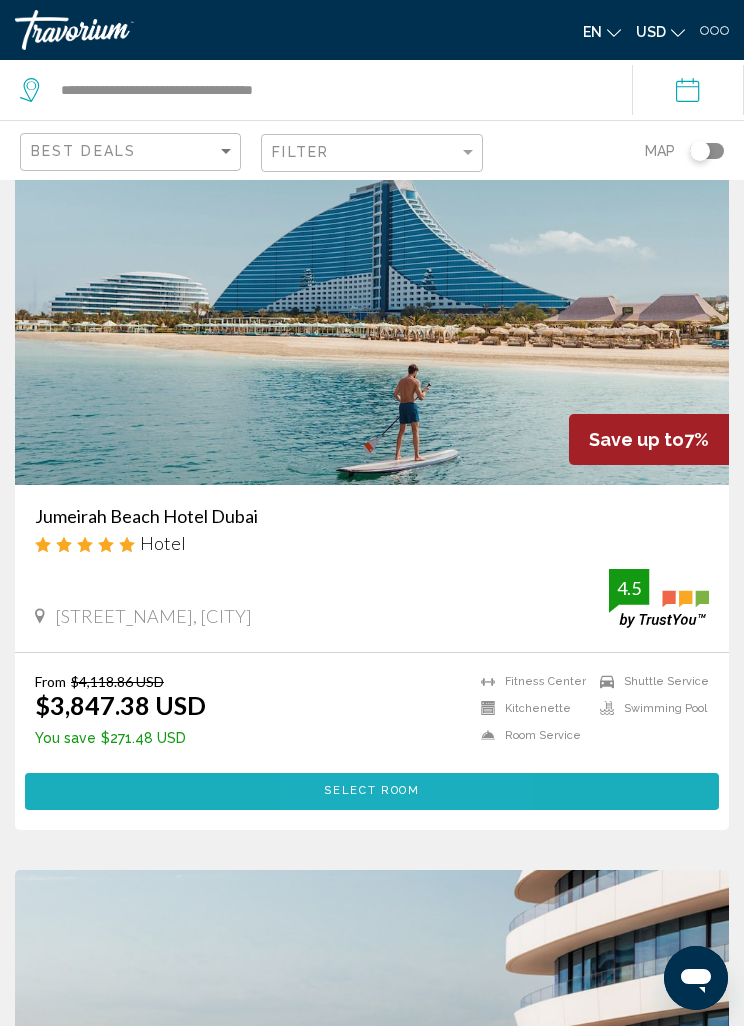 click on "Select Room" at bounding box center (371, 791) 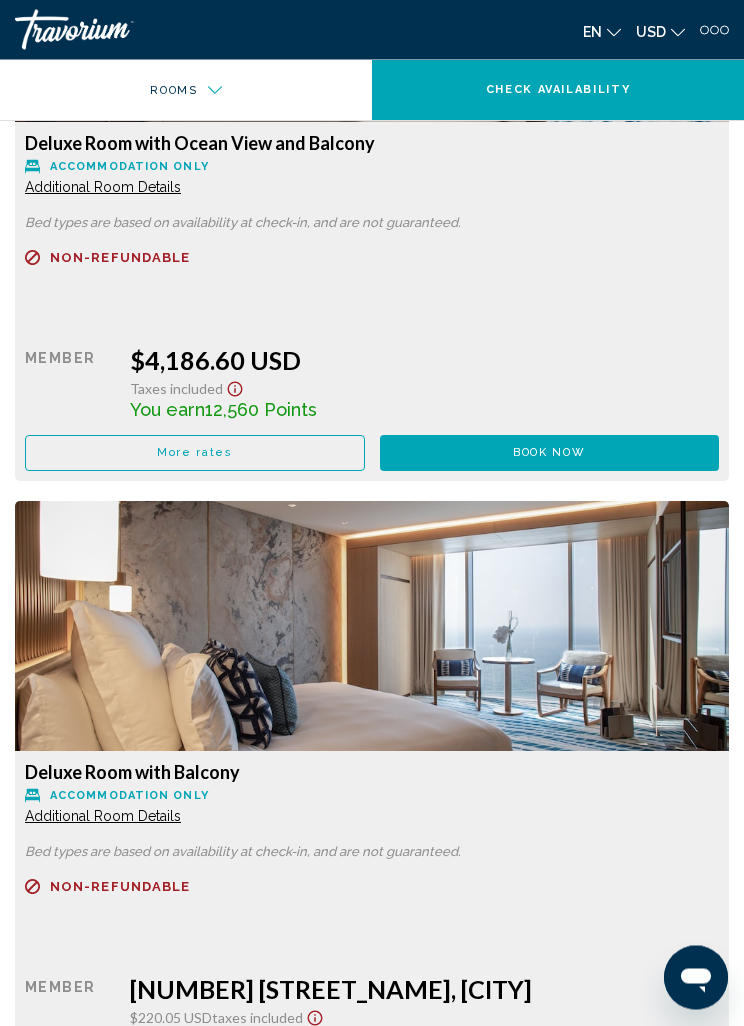 scroll, scrollTop: 3922, scrollLeft: 0, axis: vertical 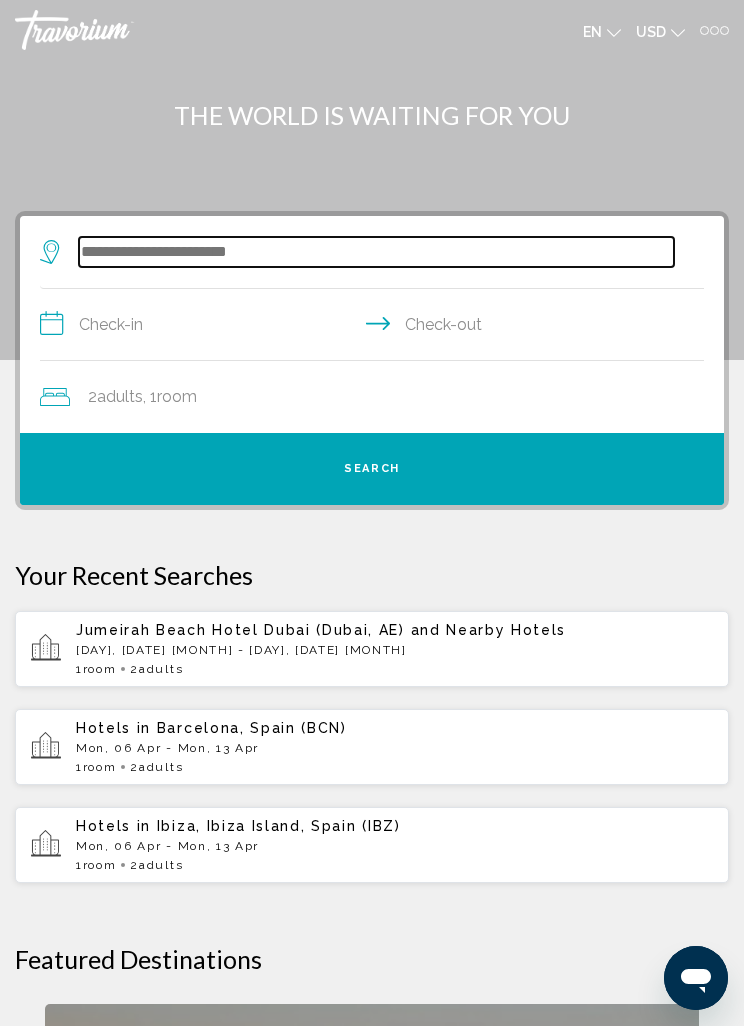 click at bounding box center (376, 252) 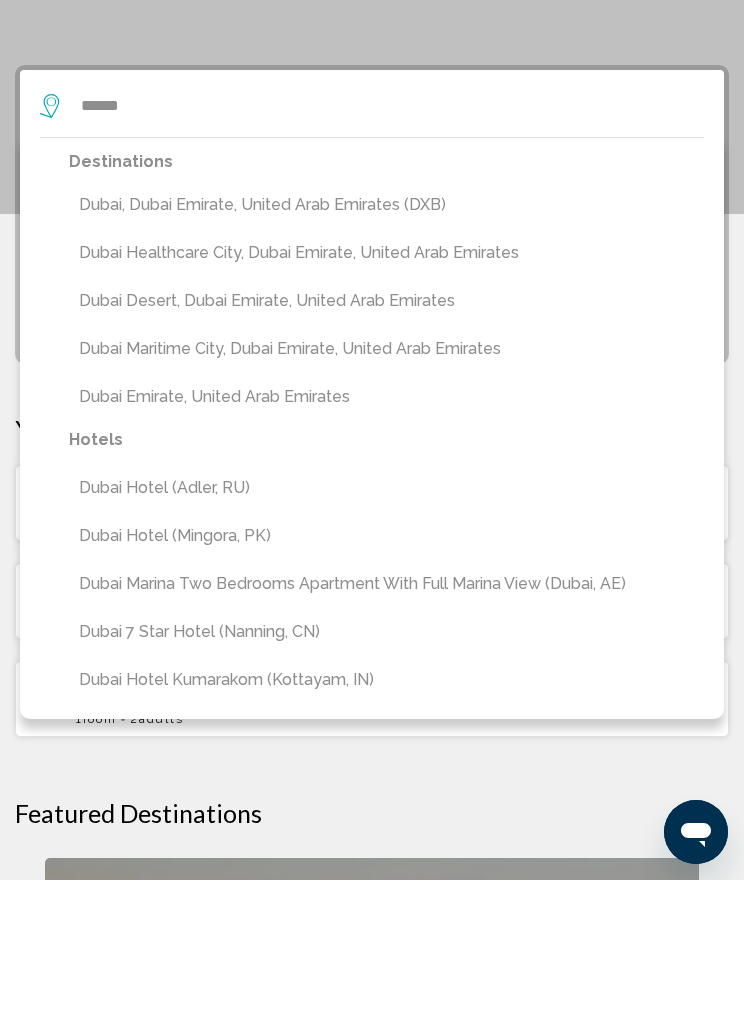 click on "Dubai, Dubai Emirate, United Arab Emirates (DXB)" at bounding box center [386, 351] 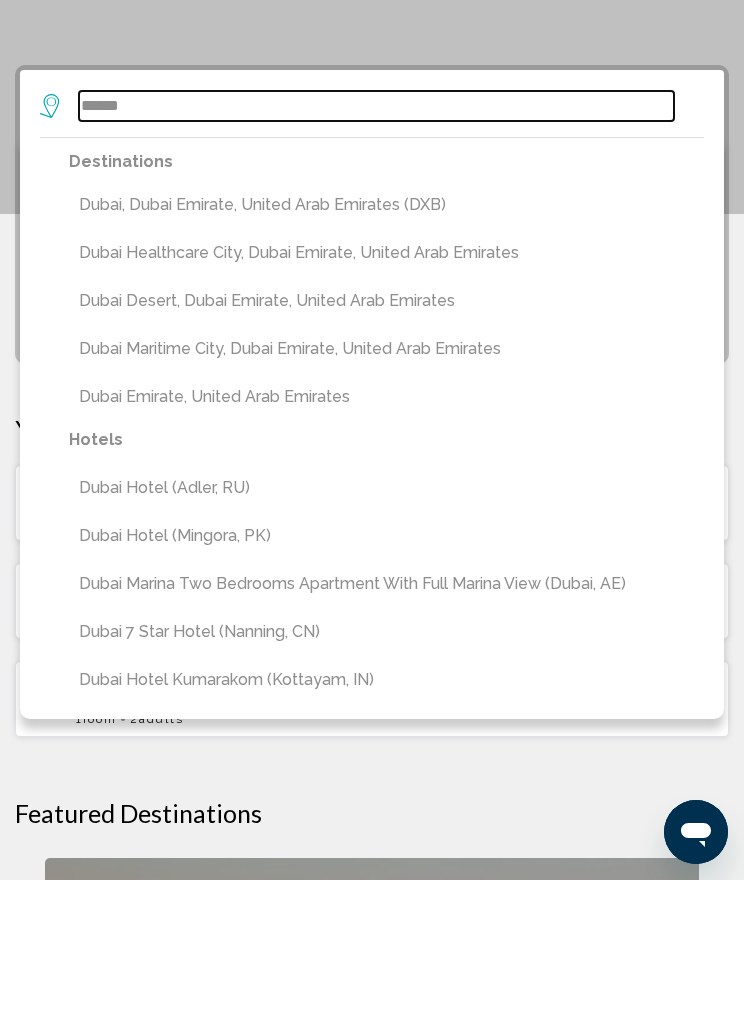 type on "**********" 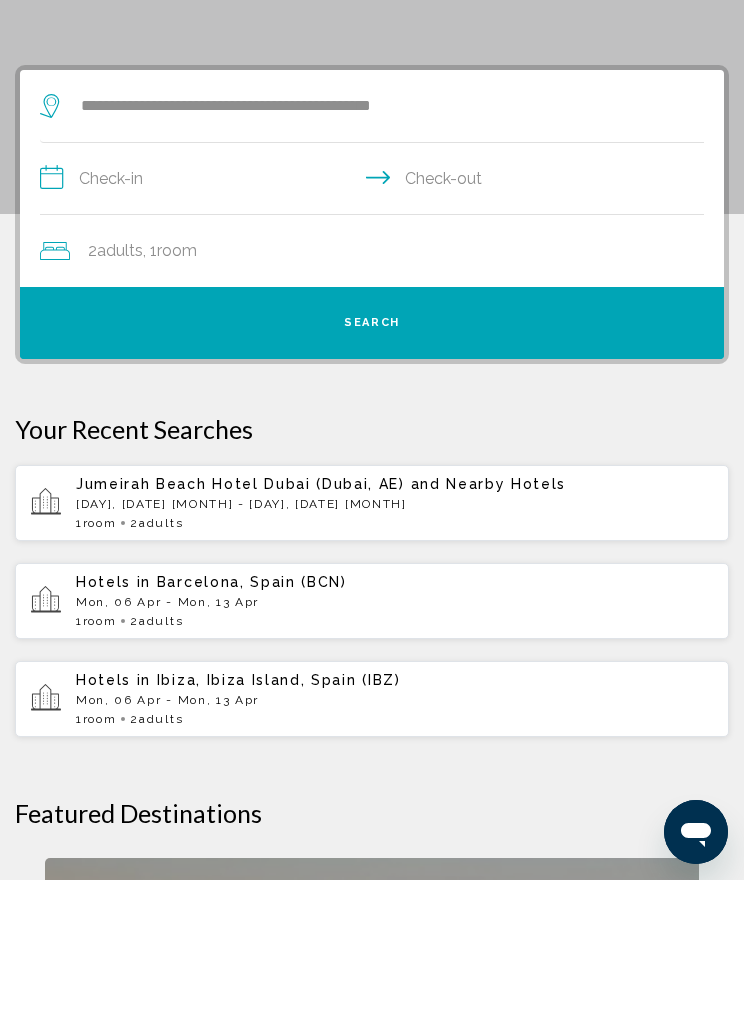 click on "**********" at bounding box center [376, 327] 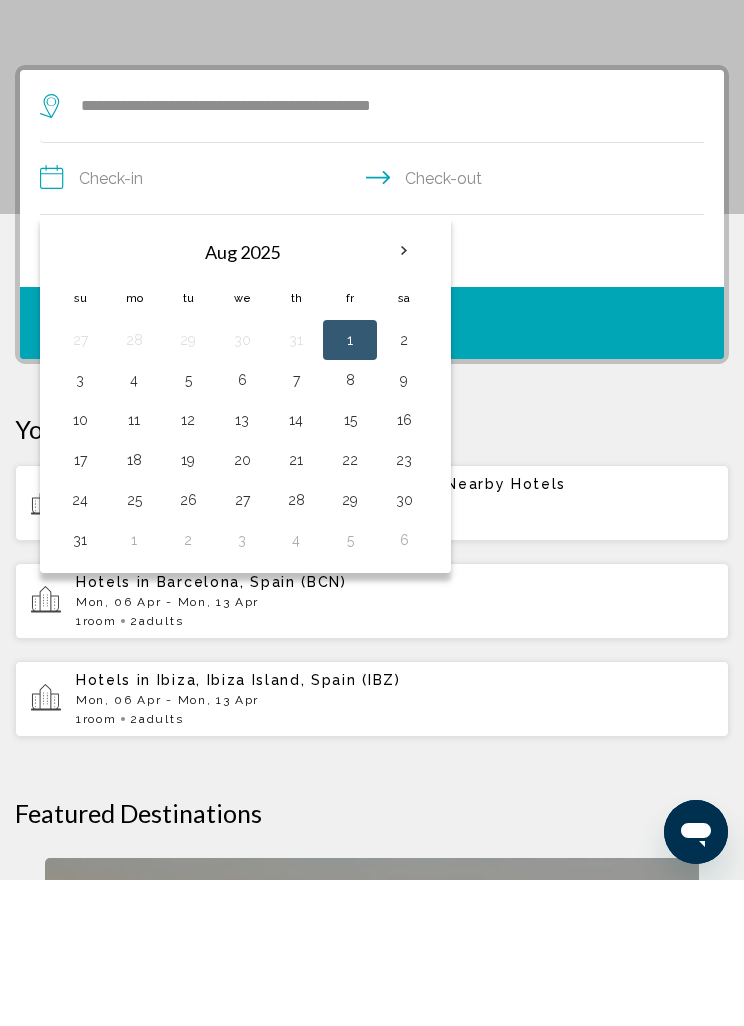 scroll, scrollTop: 146, scrollLeft: 0, axis: vertical 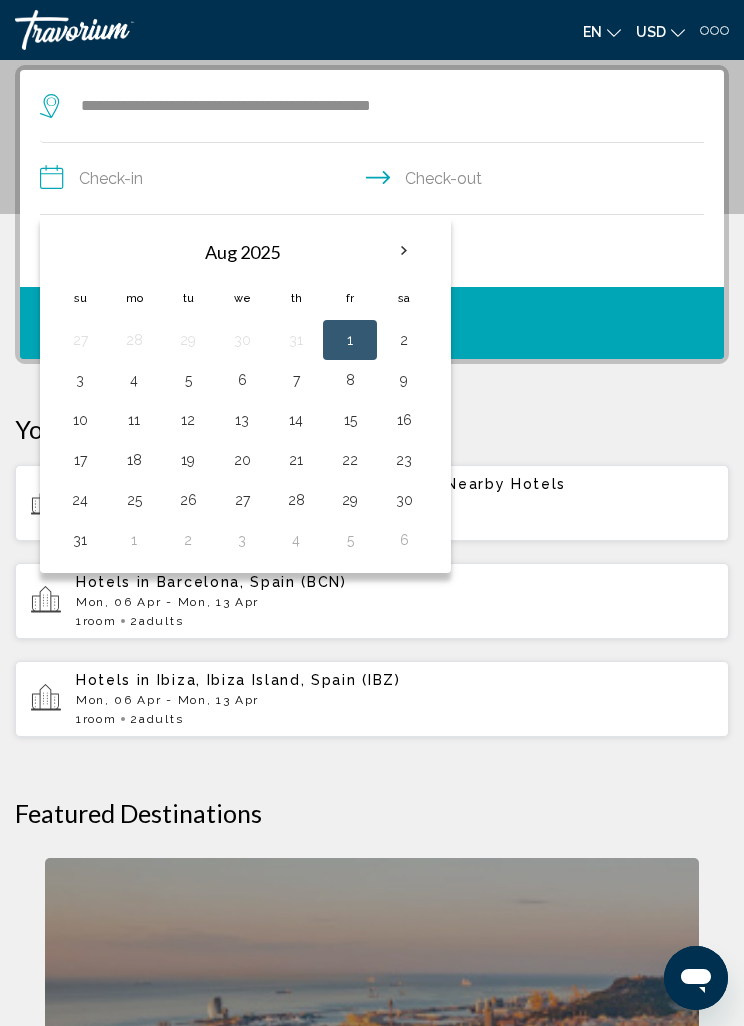 click at bounding box center [404, 251] 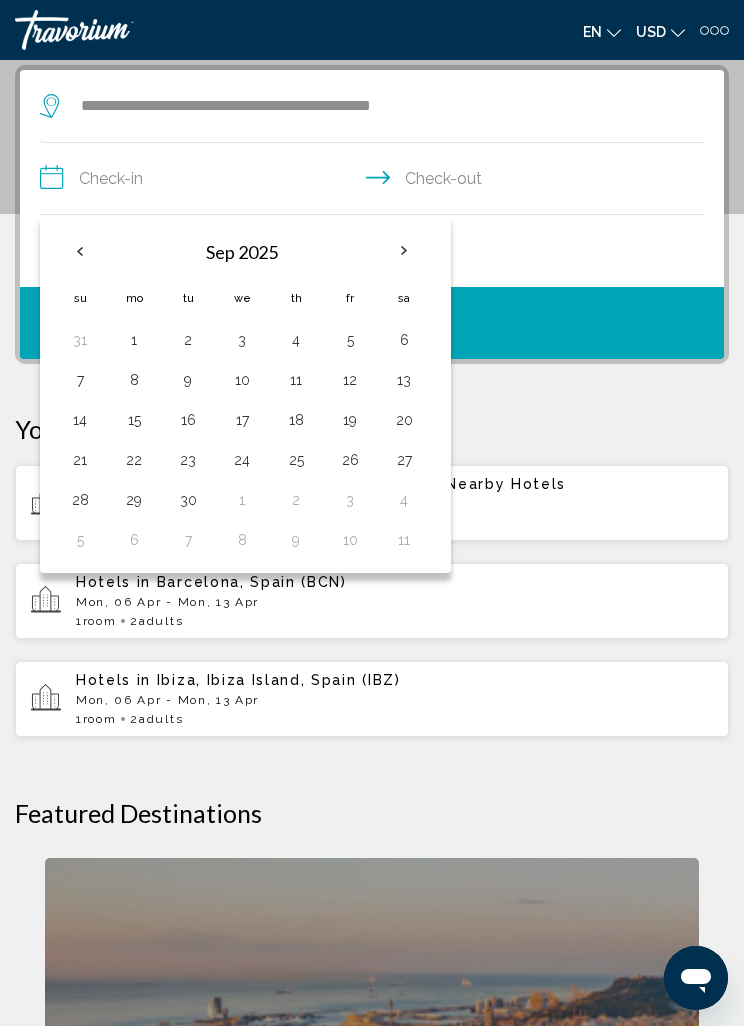 click at bounding box center [404, 251] 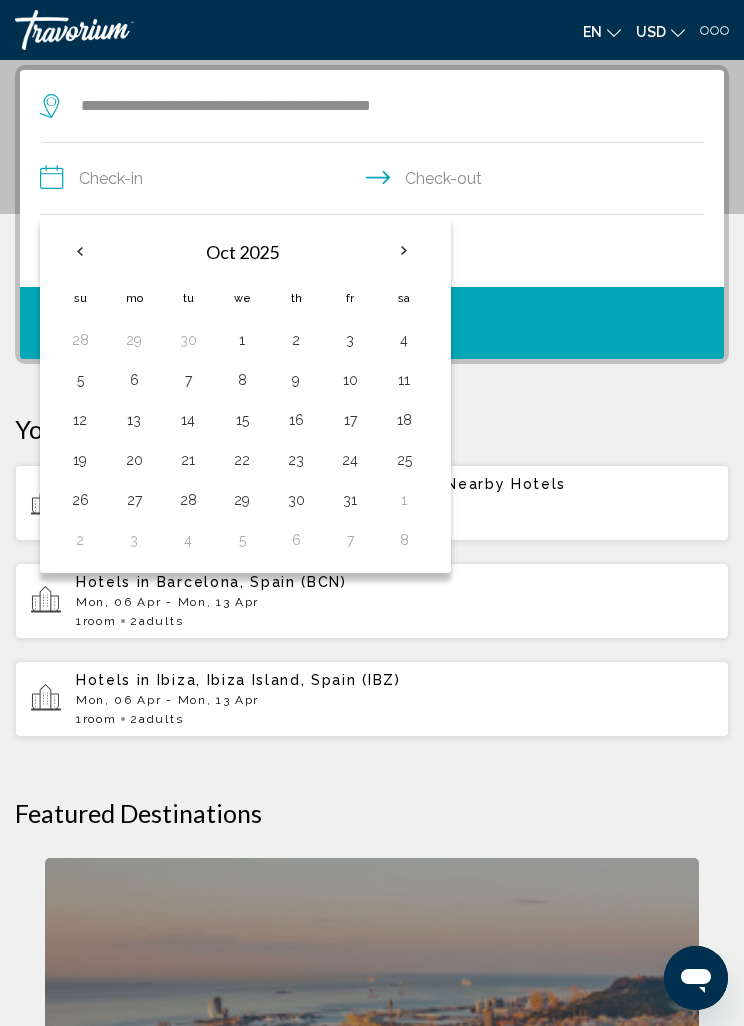 click on "6" at bounding box center [134, 380] 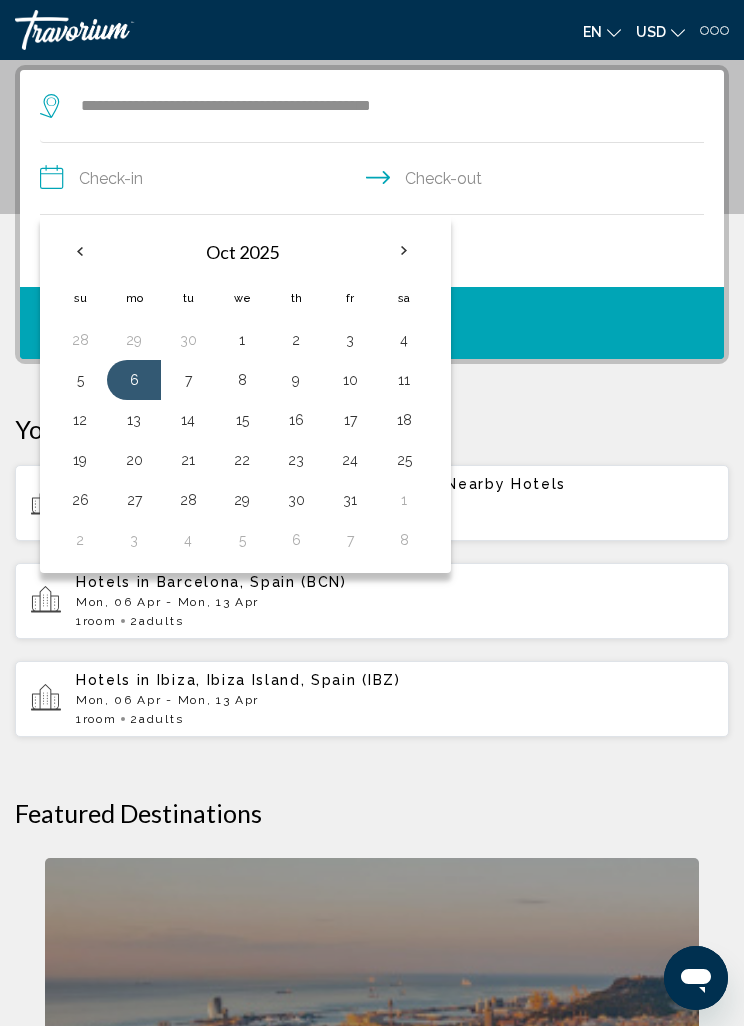 click on "13" at bounding box center (134, 420) 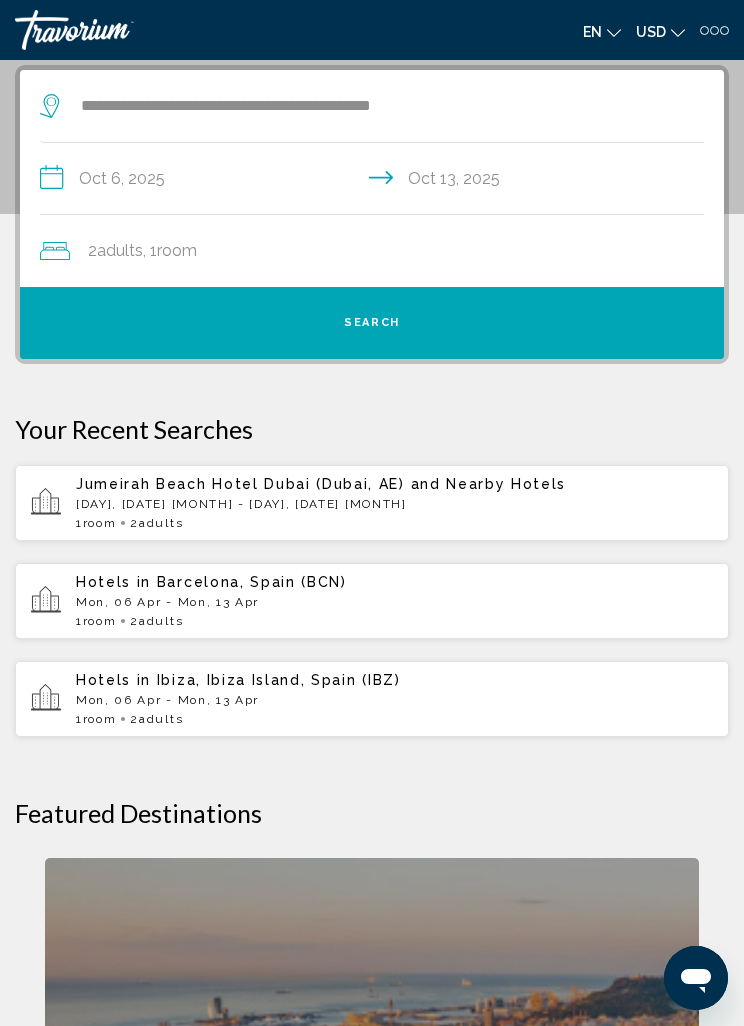 click on "Search" at bounding box center (372, 322) 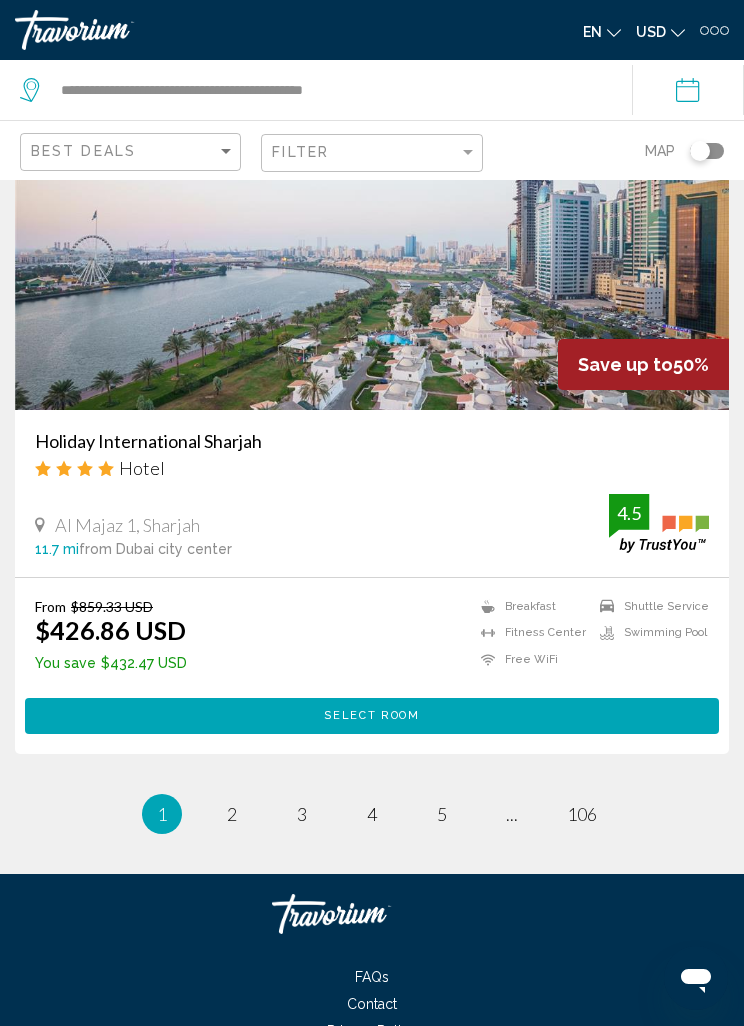 scroll, scrollTop: 7861, scrollLeft: 0, axis: vertical 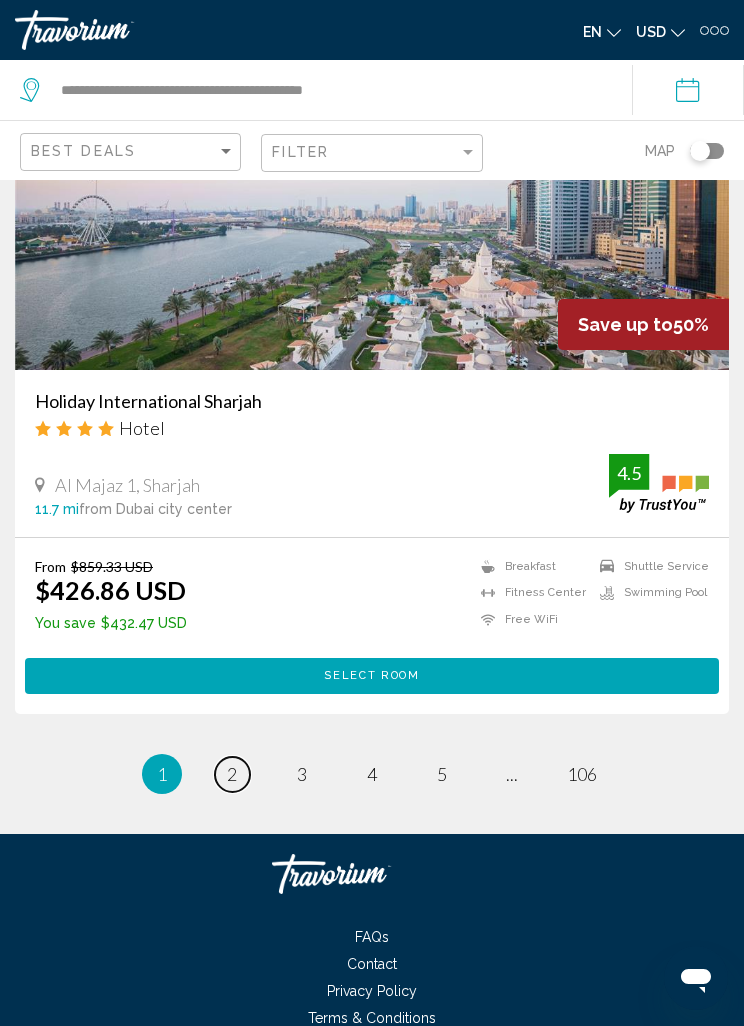 click on "page  2" at bounding box center (232, 774) 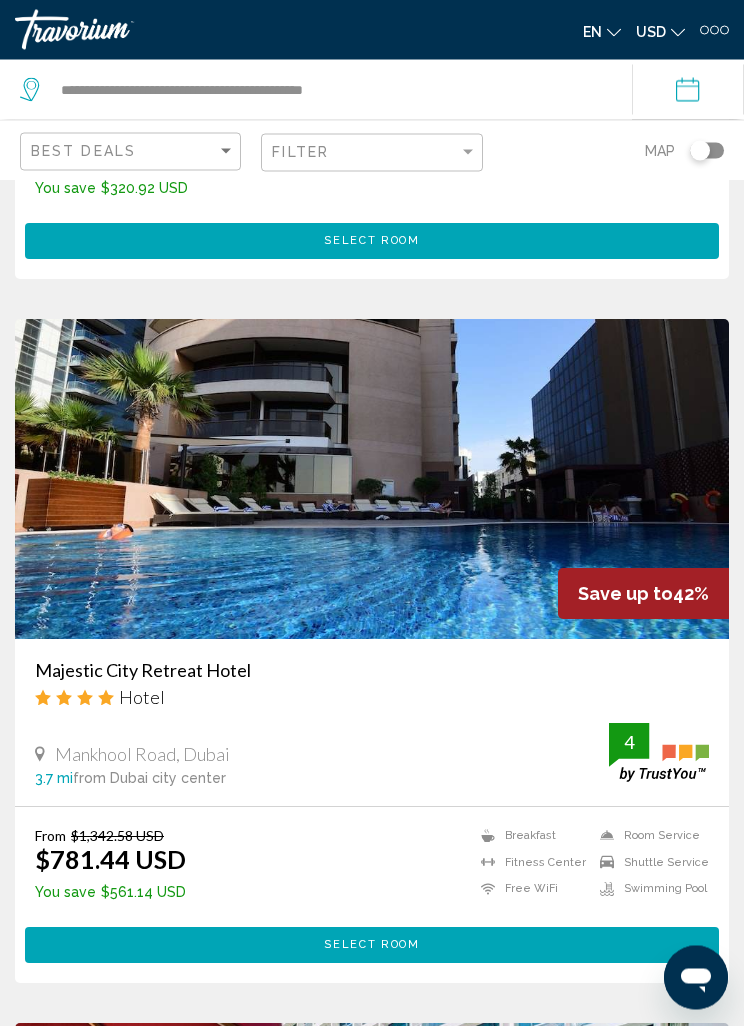 scroll, scrollTop: 6296, scrollLeft: 0, axis: vertical 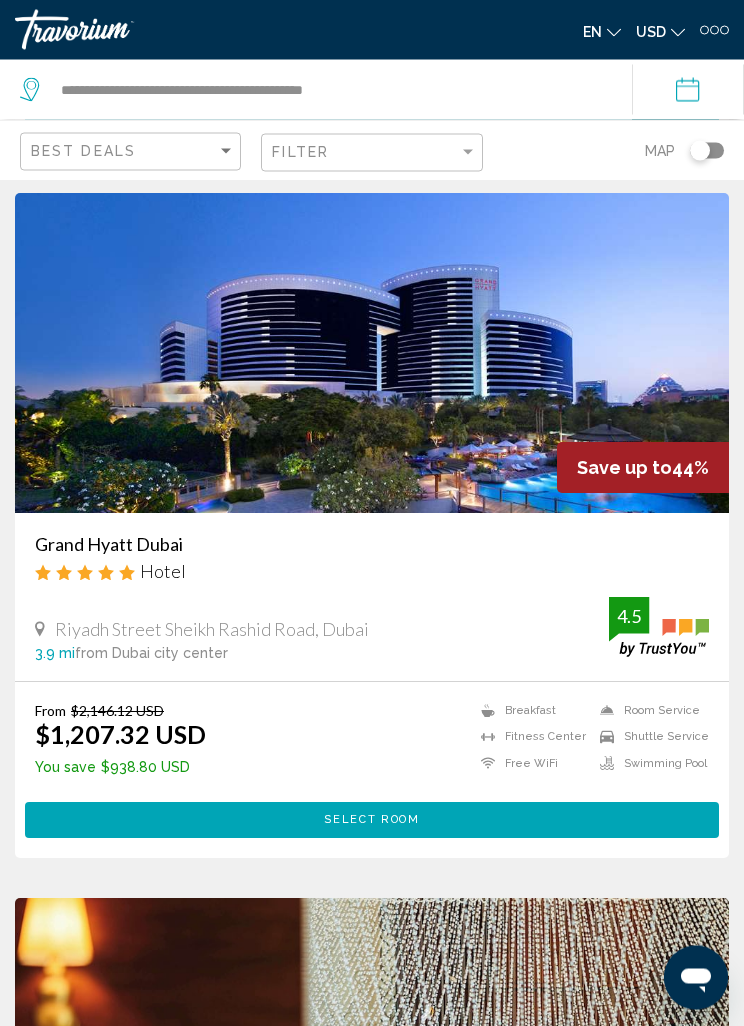 click on "**********" at bounding box center (692, 93) 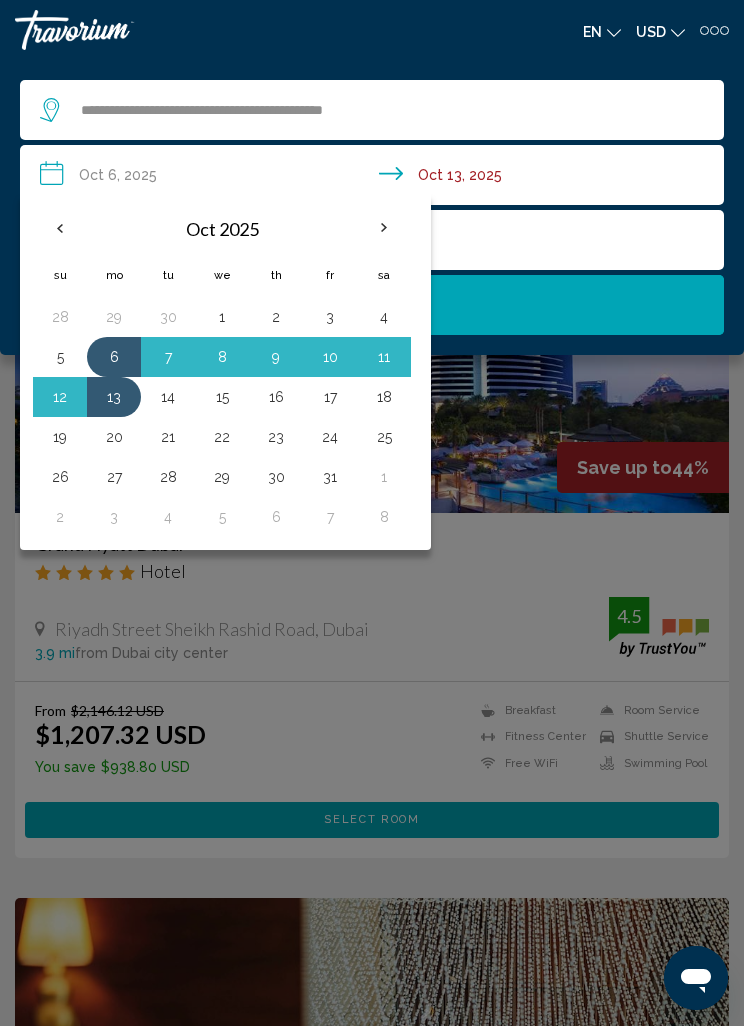 click on "**********" at bounding box center [376, 178] 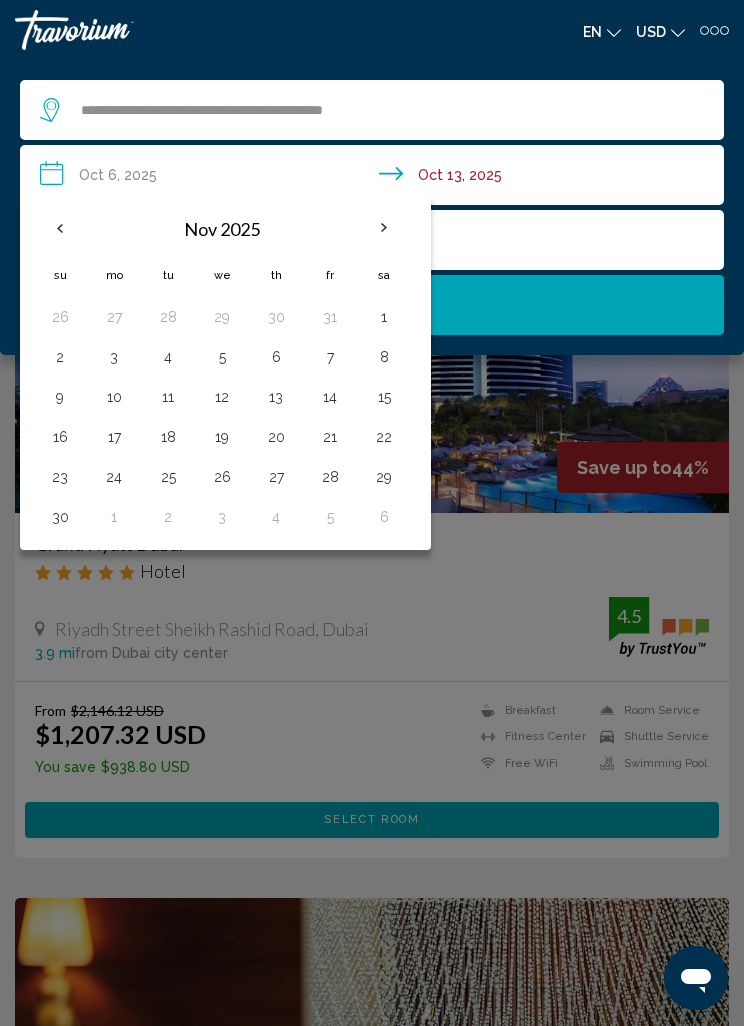 click at bounding box center [384, 228] 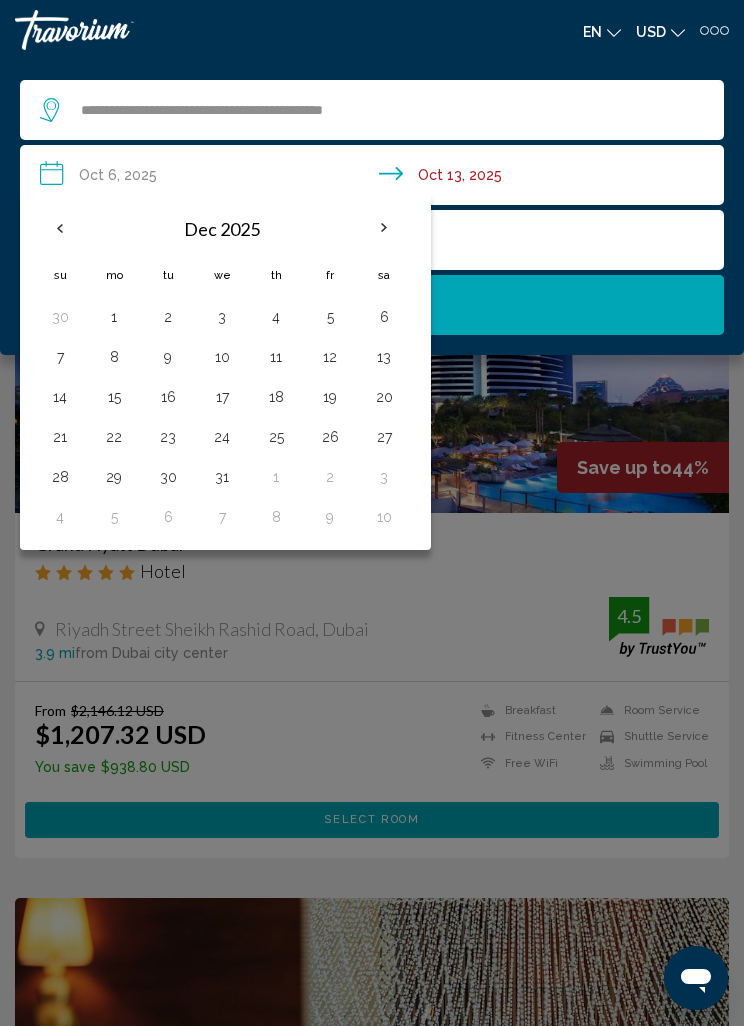 click at bounding box center [384, 228] 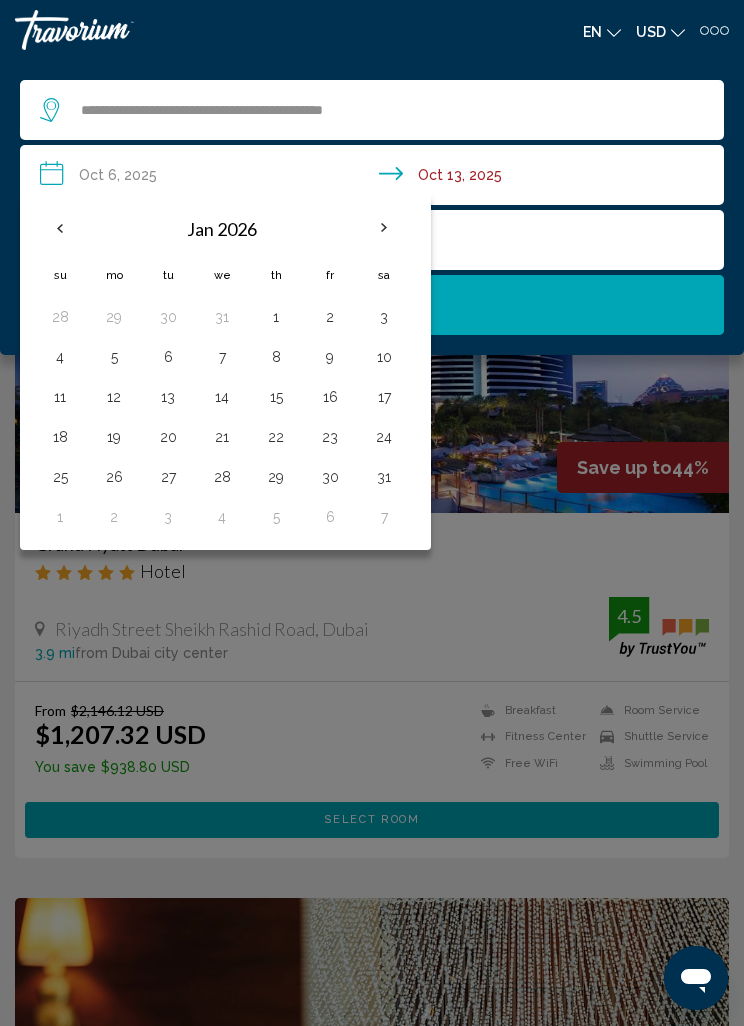 click at bounding box center (384, 228) 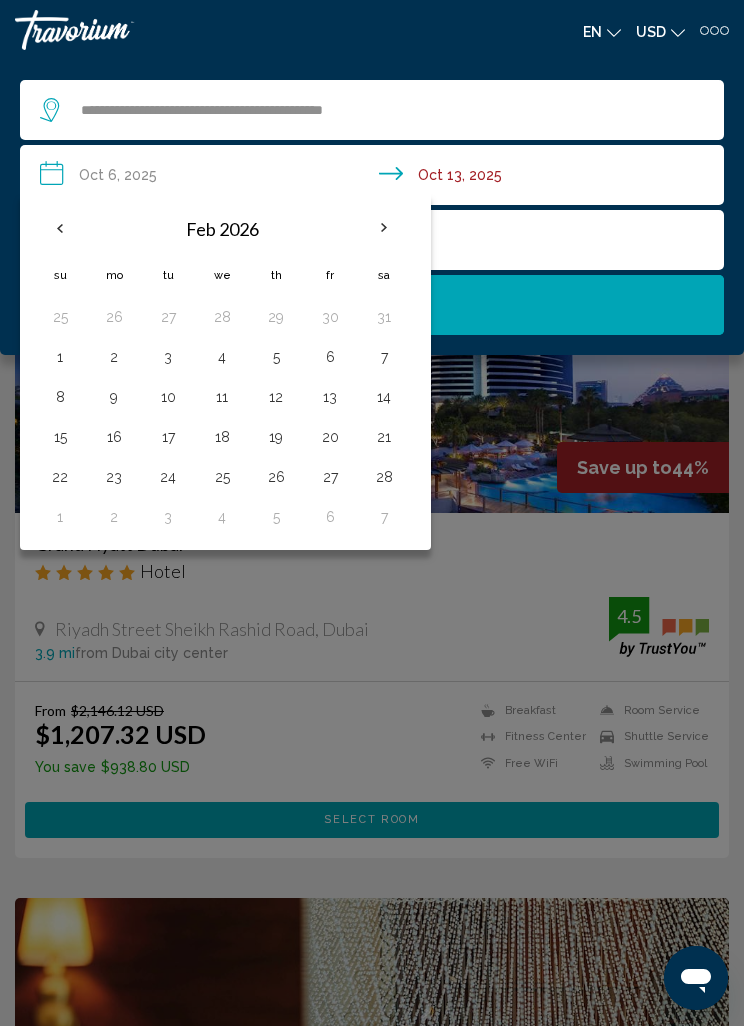 click at bounding box center [384, 228] 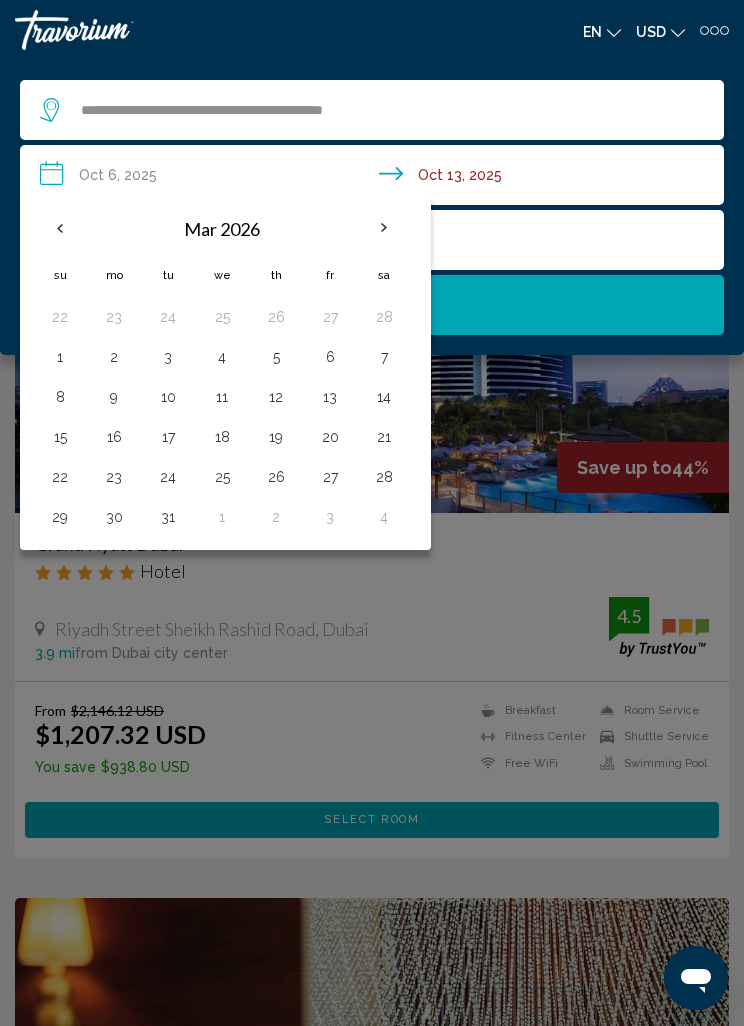 click at bounding box center [384, 228] 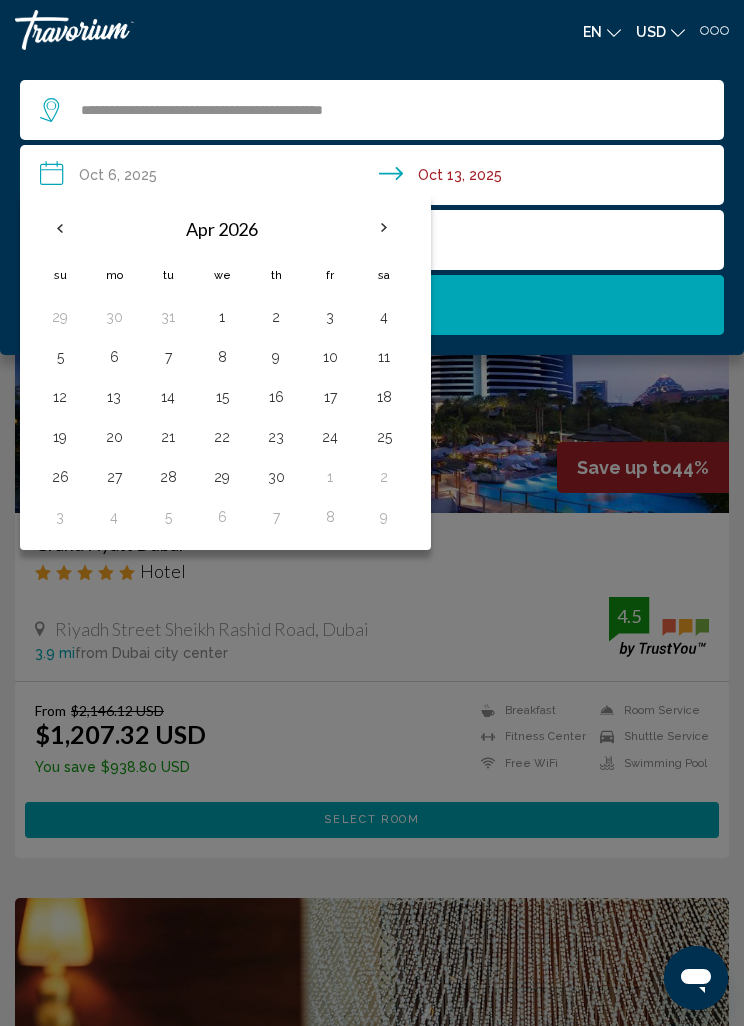 click at bounding box center (384, 228) 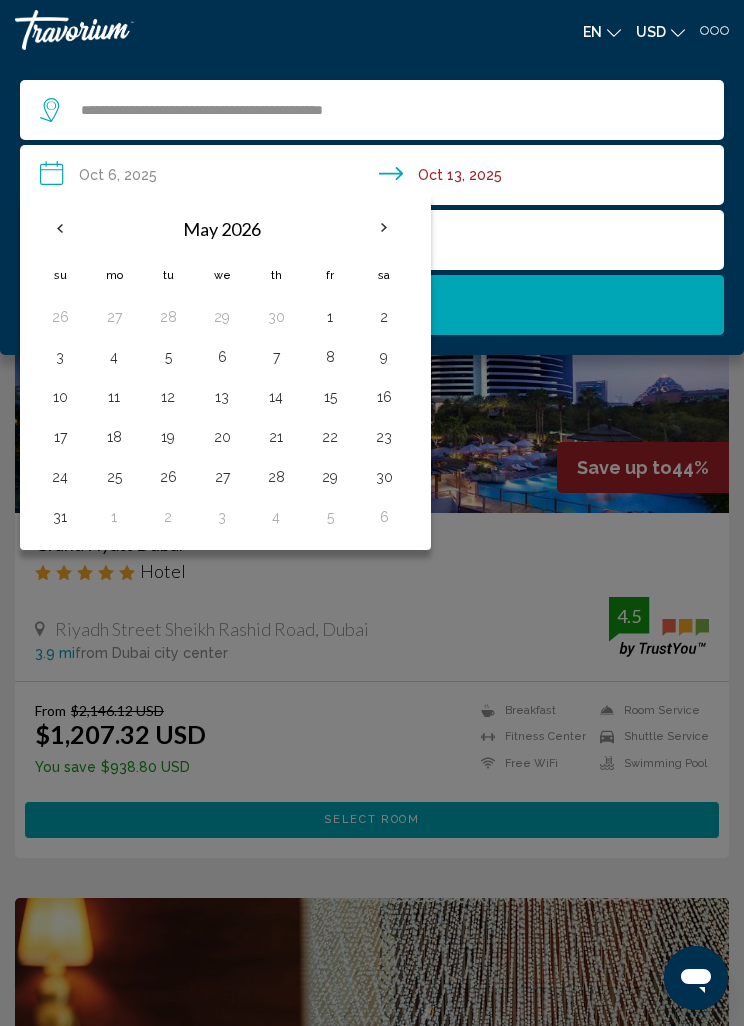 click at bounding box center [384, 228] 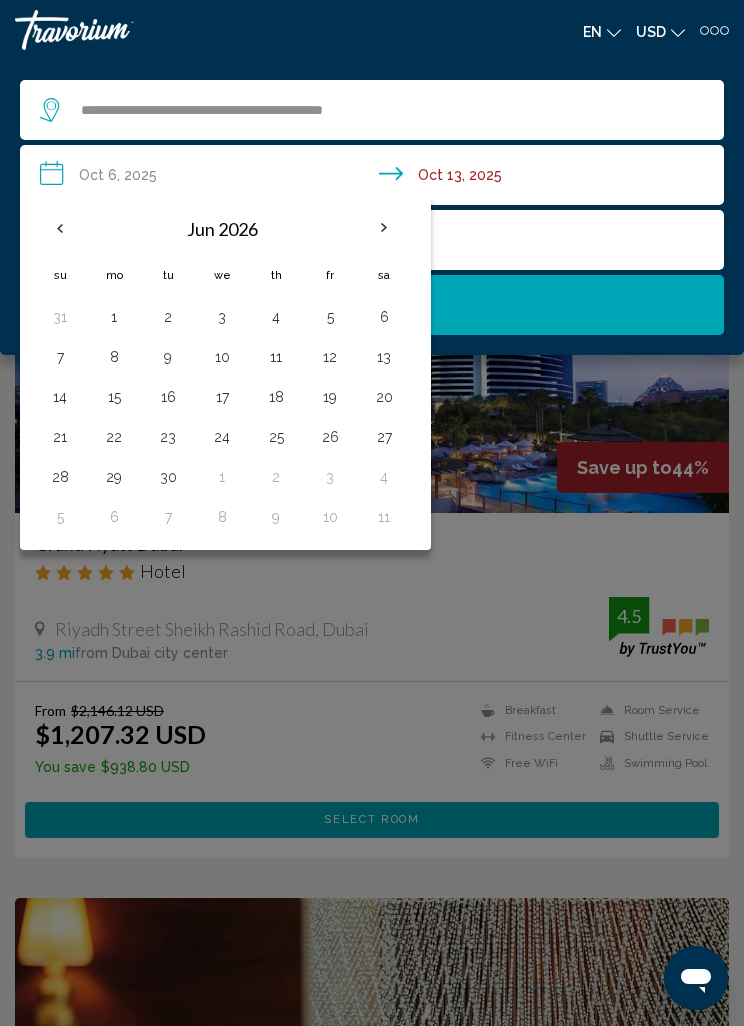click on "9" at bounding box center [168, 357] 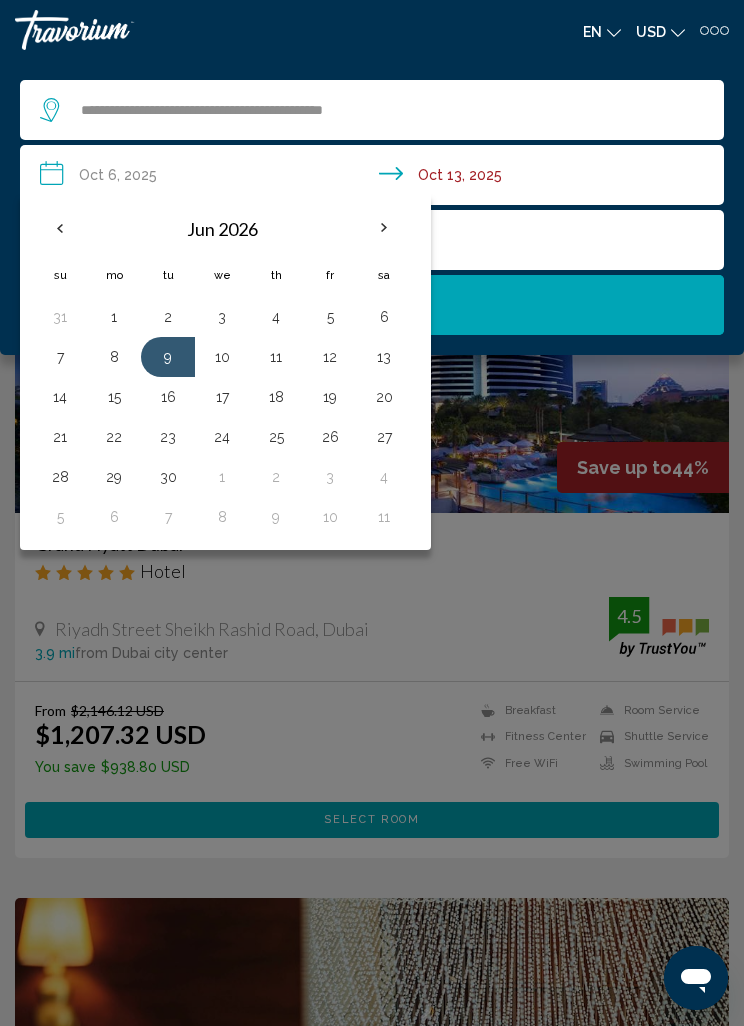 click on "16" at bounding box center [168, 397] 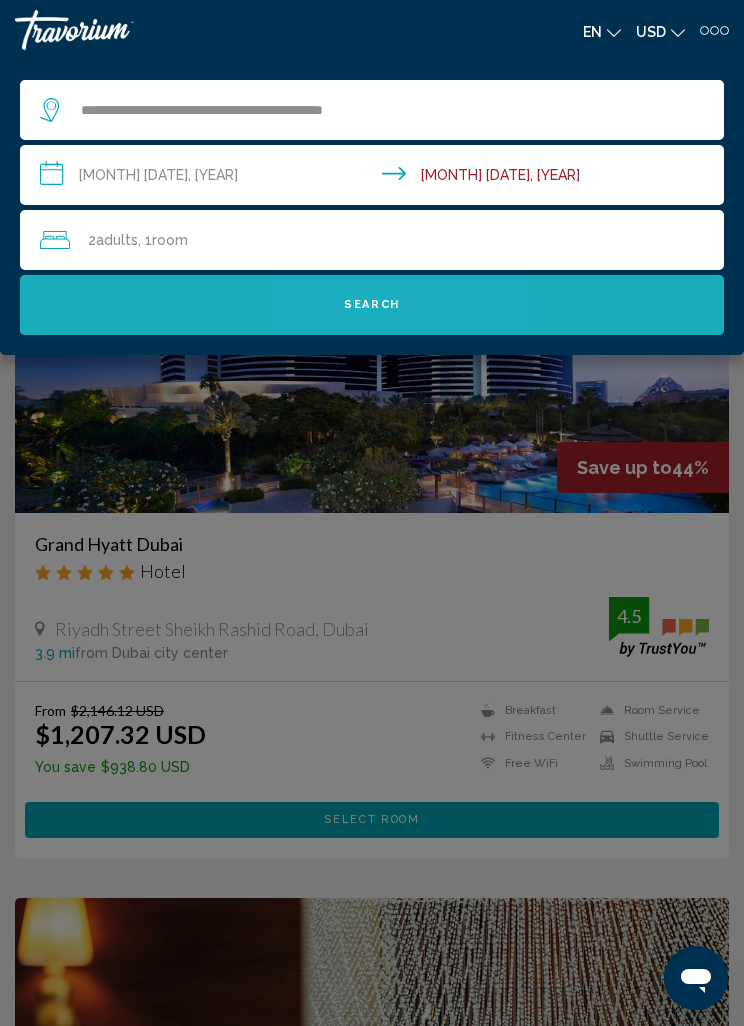 click on "Search" 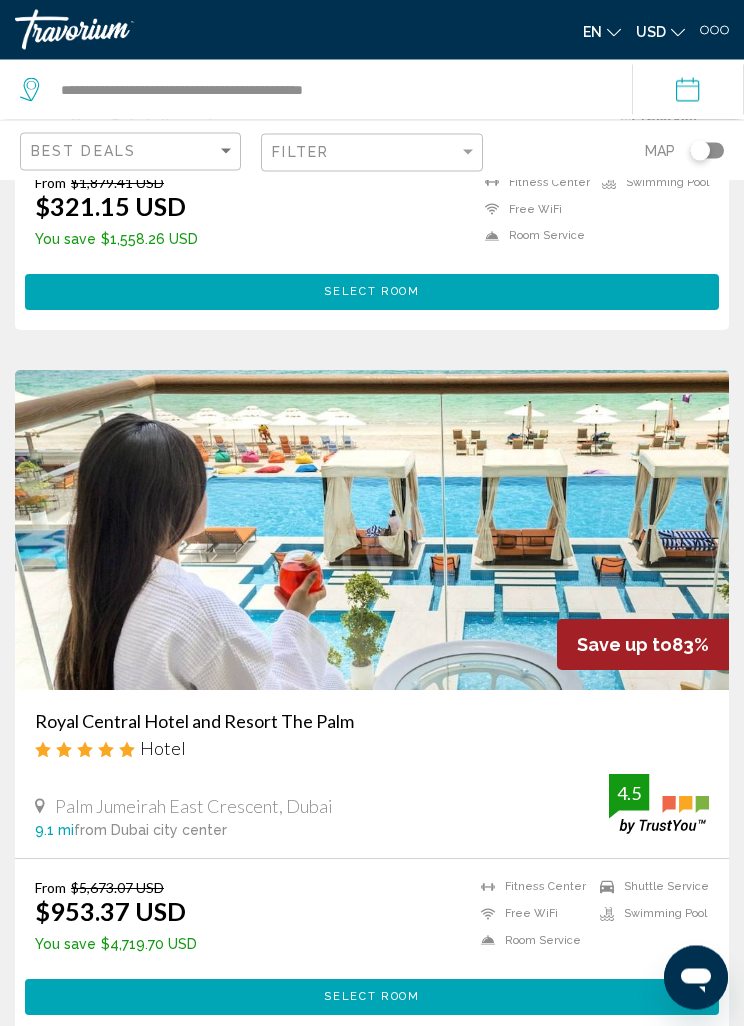 scroll, scrollTop: 7622, scrollLeft: 0, axis: vertical 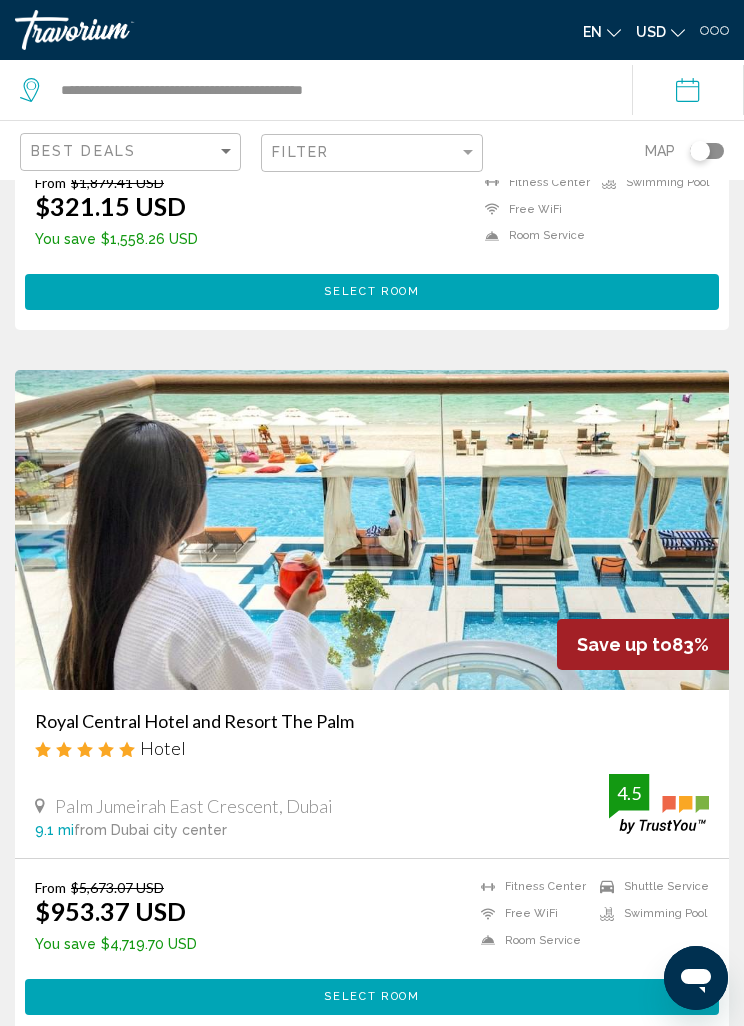 click on "Select Room" at bounding box center (371, 996) 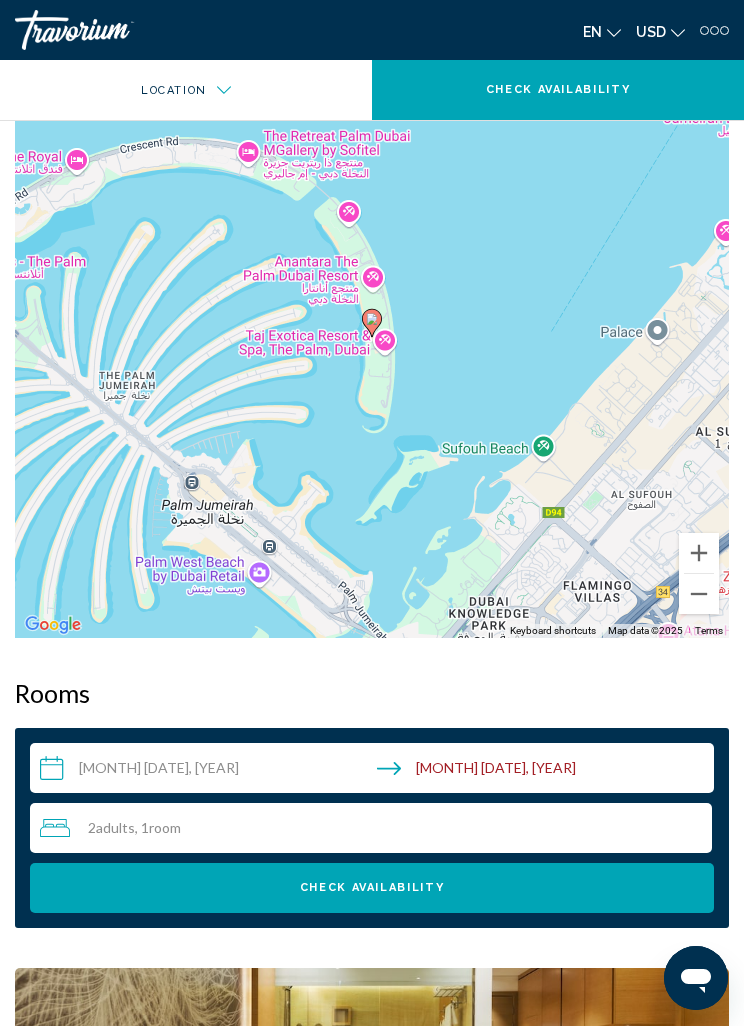scroll, scrollTop: 1503, scrollLeft: 0, axis: vertical 